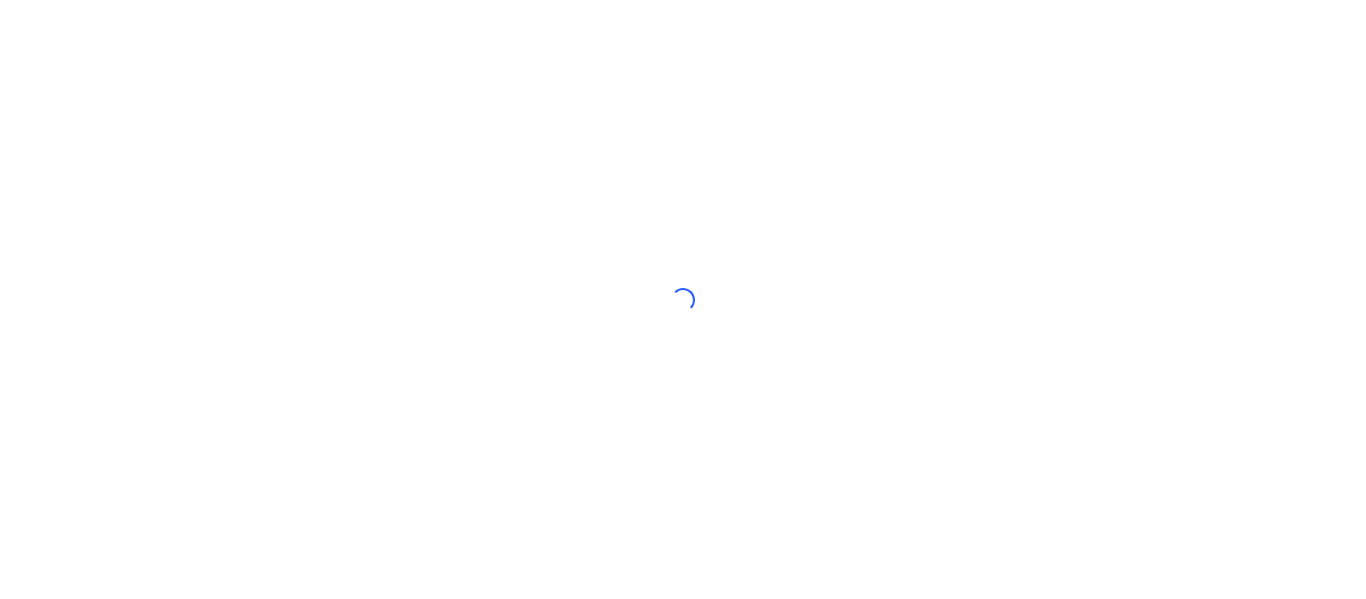 scroll, scrollTop: 0, scrollLeft: 0, axis: both 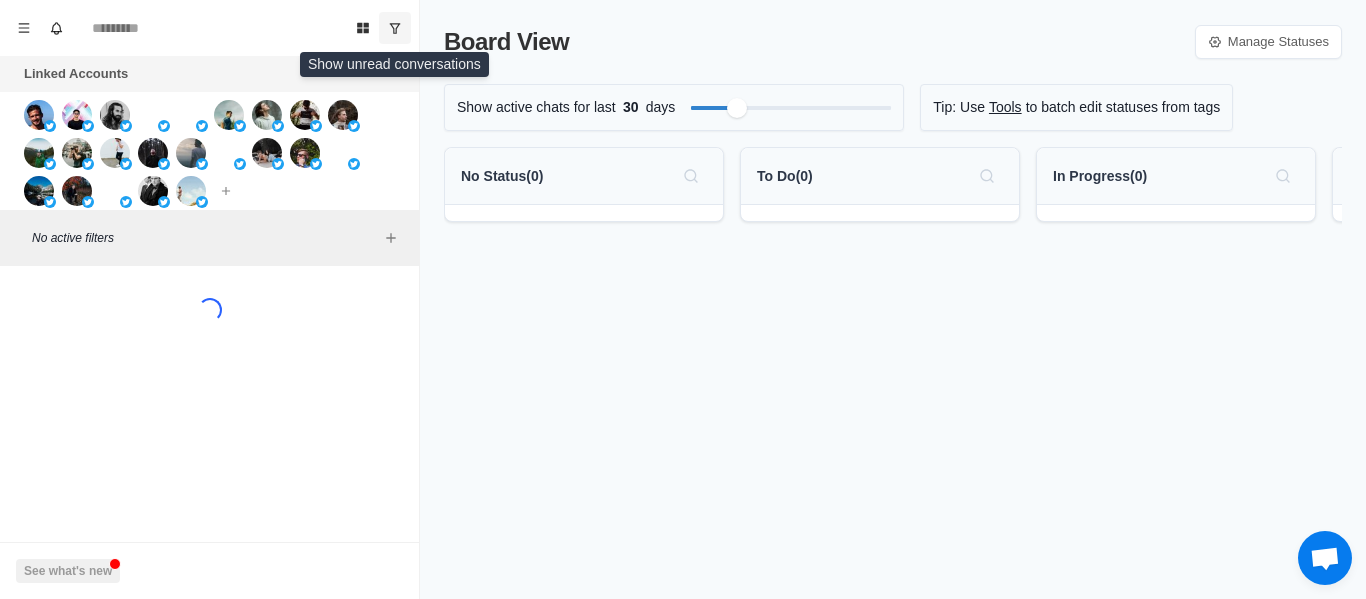 click 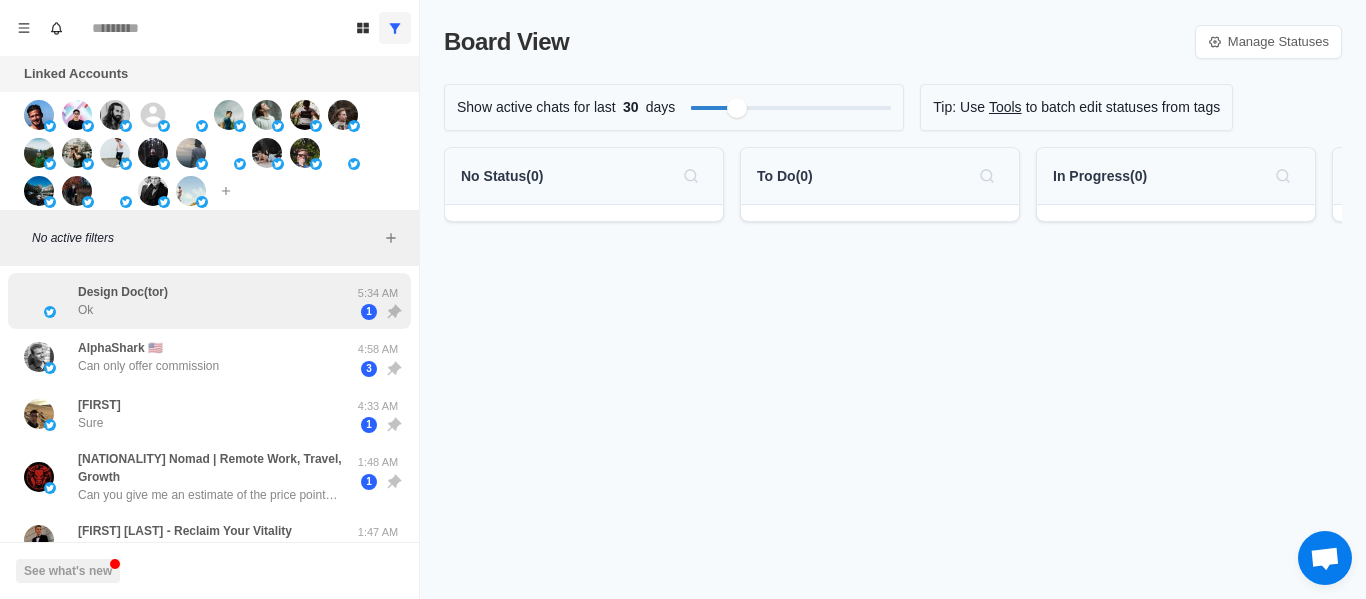 scroll, scrollTop: 0, scrollLeft: 0, axis: both 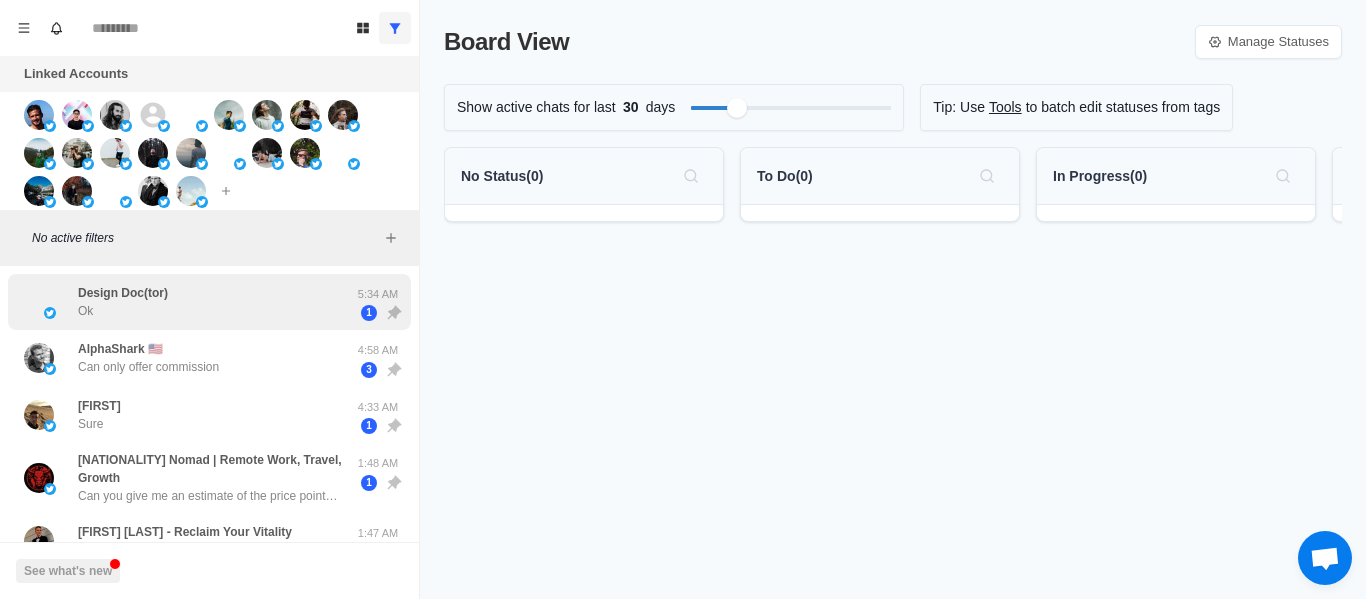 click on "Design Doc(tor) Ok" at bounding box center (188, 302) 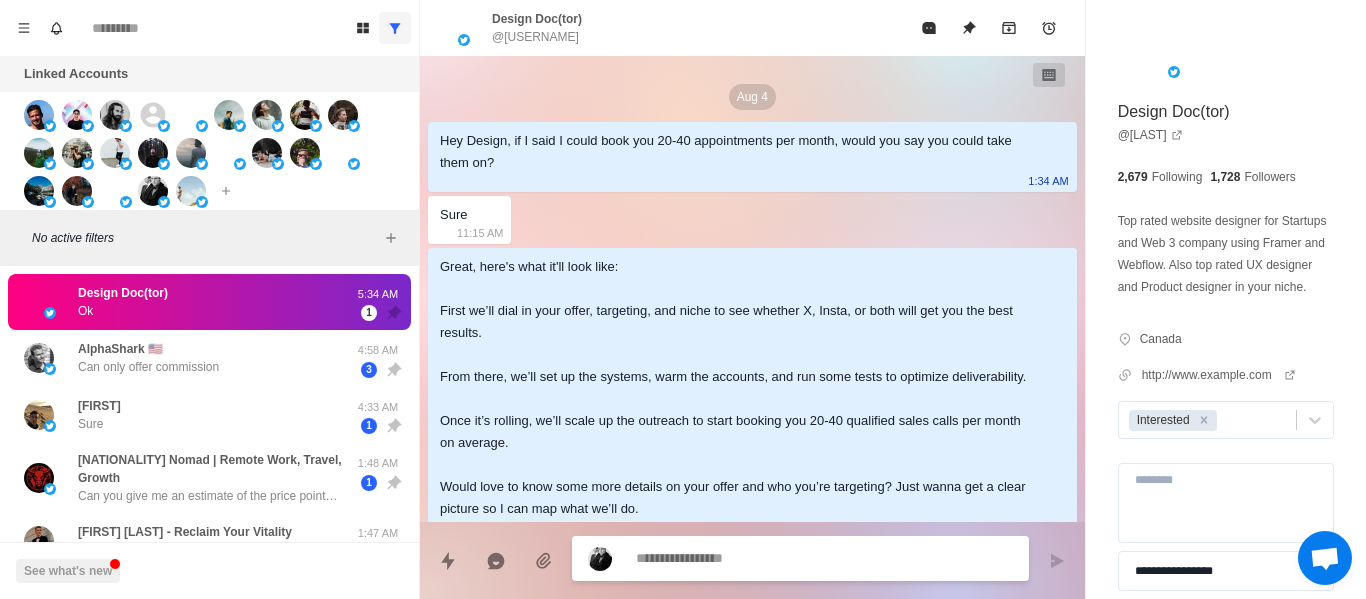 scroll, scrollTop: 758, scrollLeft: 0, axis: vertical 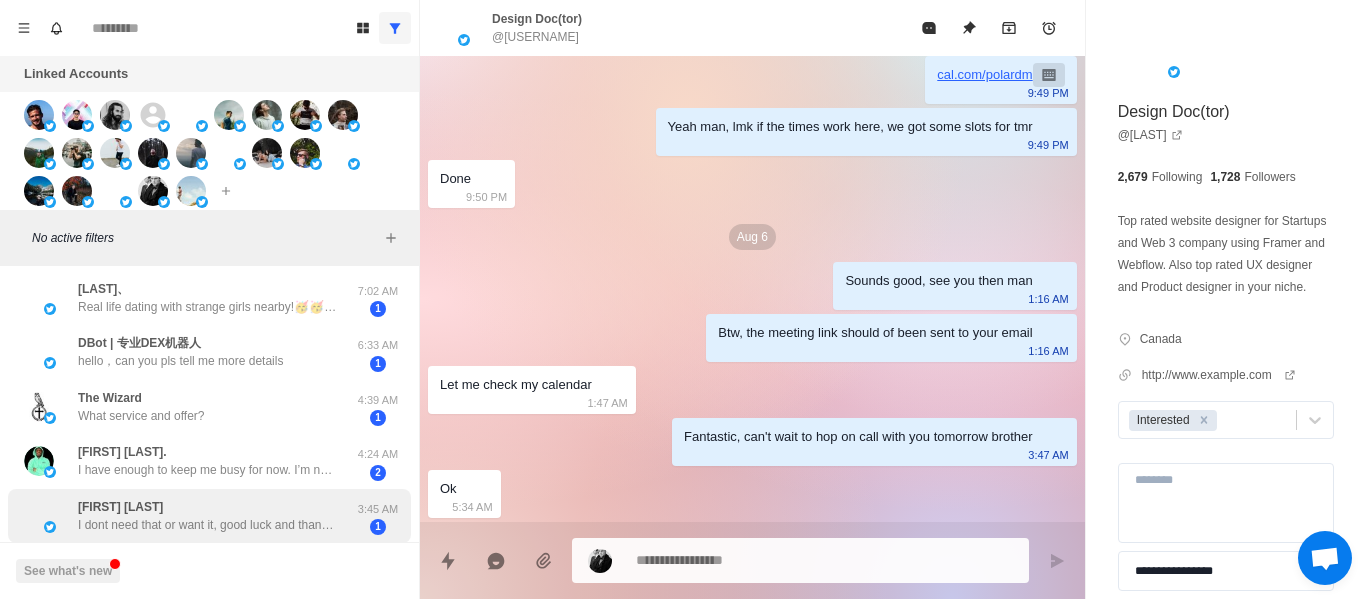 click on "[FIRST] [LAST] I dont need that or want it, good luck and thank you!" at bounding box center (208, 516) 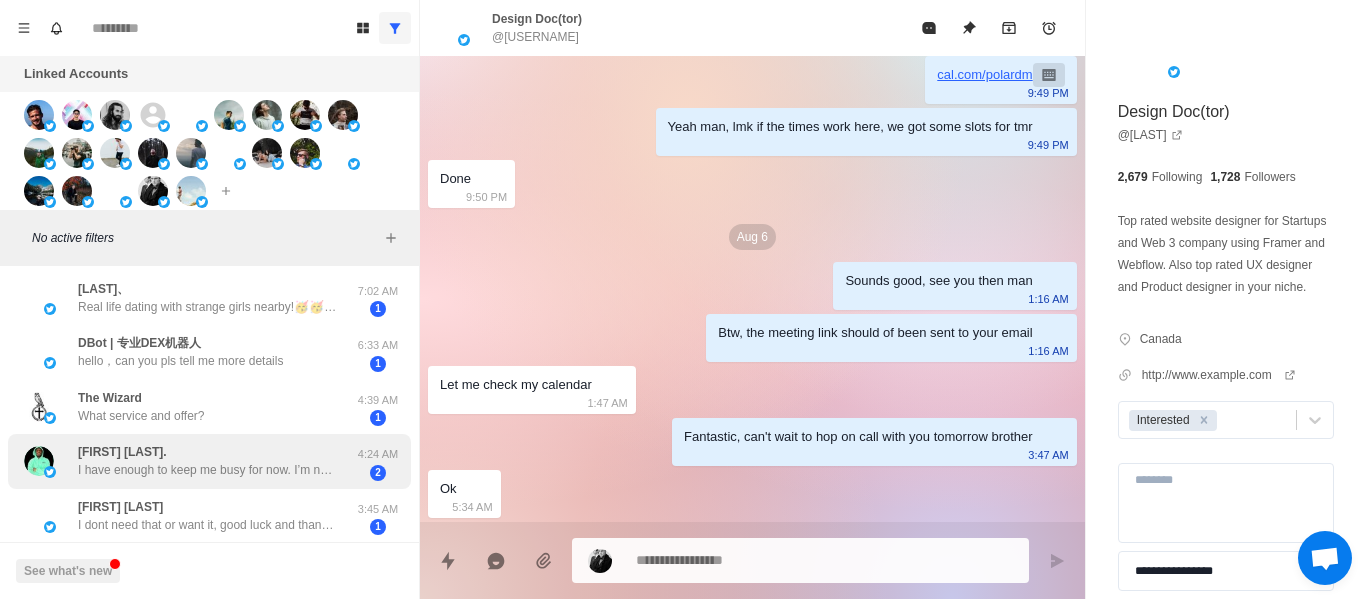scroll, scrollTop: 0, scrollLeft: 0, axis: both 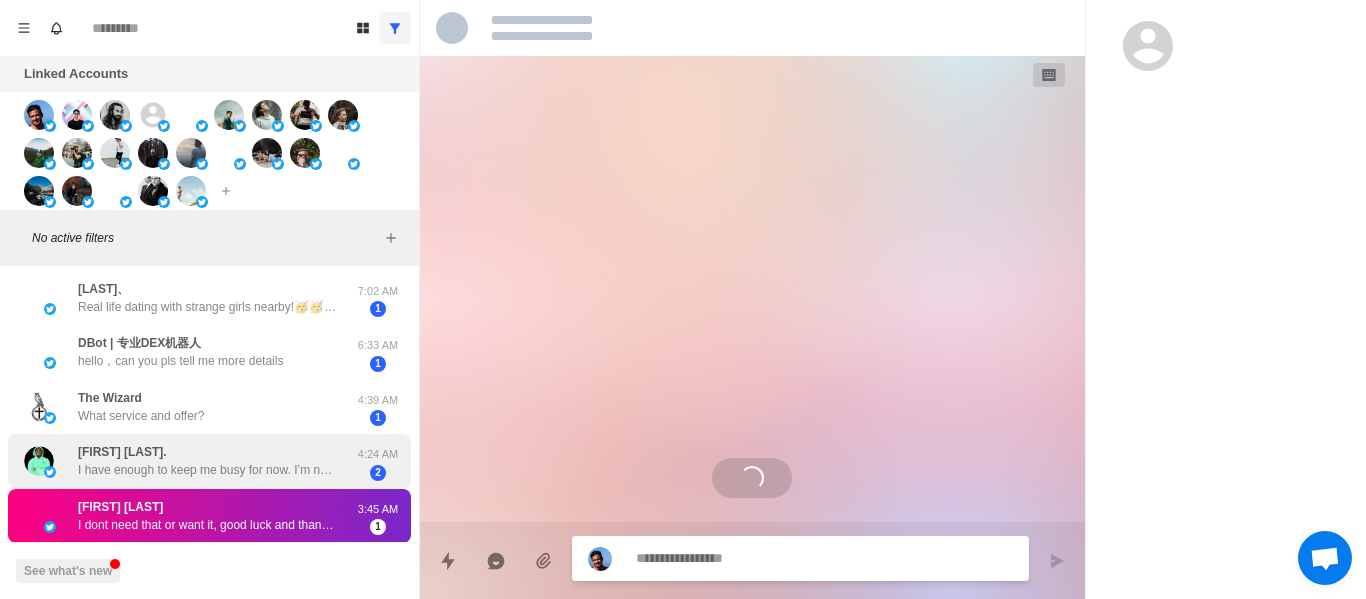 click on "I have enough to keep me busy for now. I’m not completely booked but I’m also not at 0. I have a few people I’m working with. But I can take on a few more. So again, if you do end up needing help with any of that, definitely let me know. I’d love to get involved." at bounding box center (208, 470) 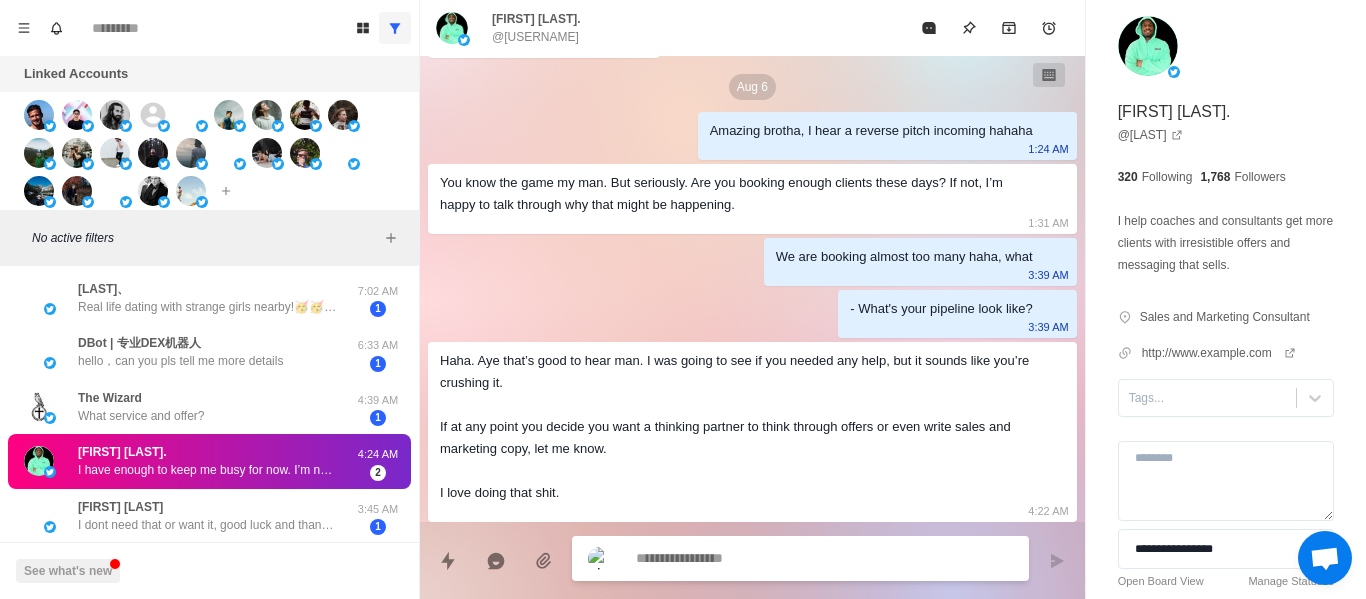 scroll, scrollTop: 512, scrollLeft: 0, axis: vertical 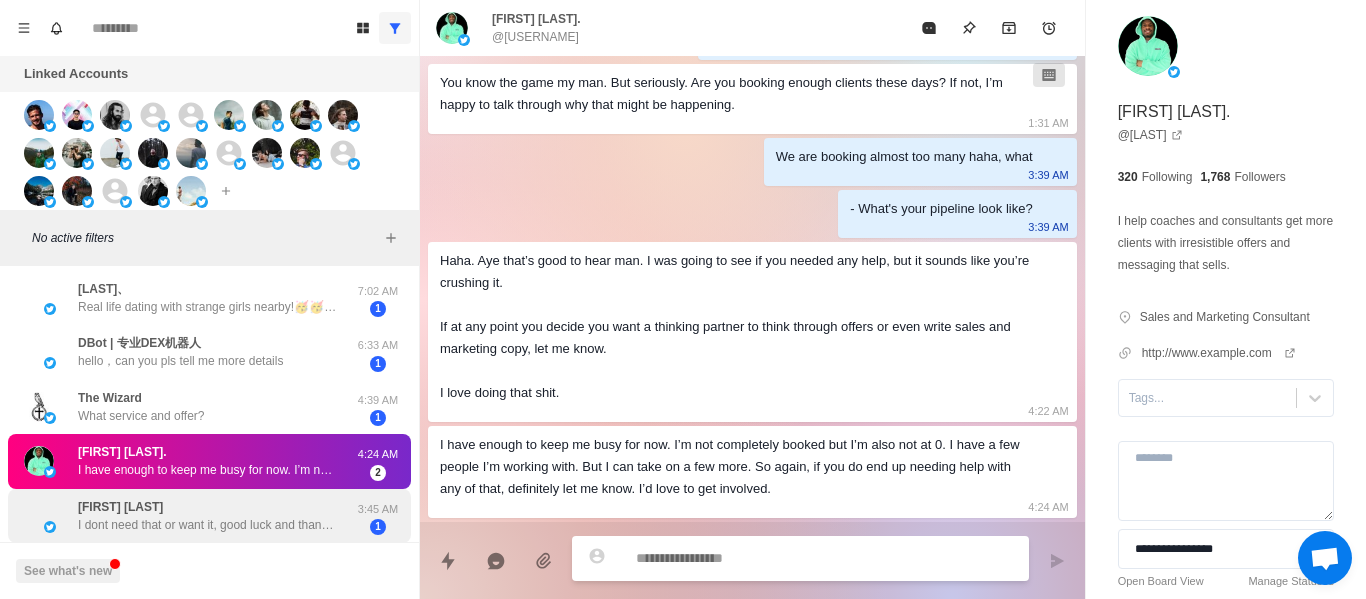 click on "[FIRST] [LAST] I dont need that or want it, good luck and thank you!" at bounding box center [208, 516] 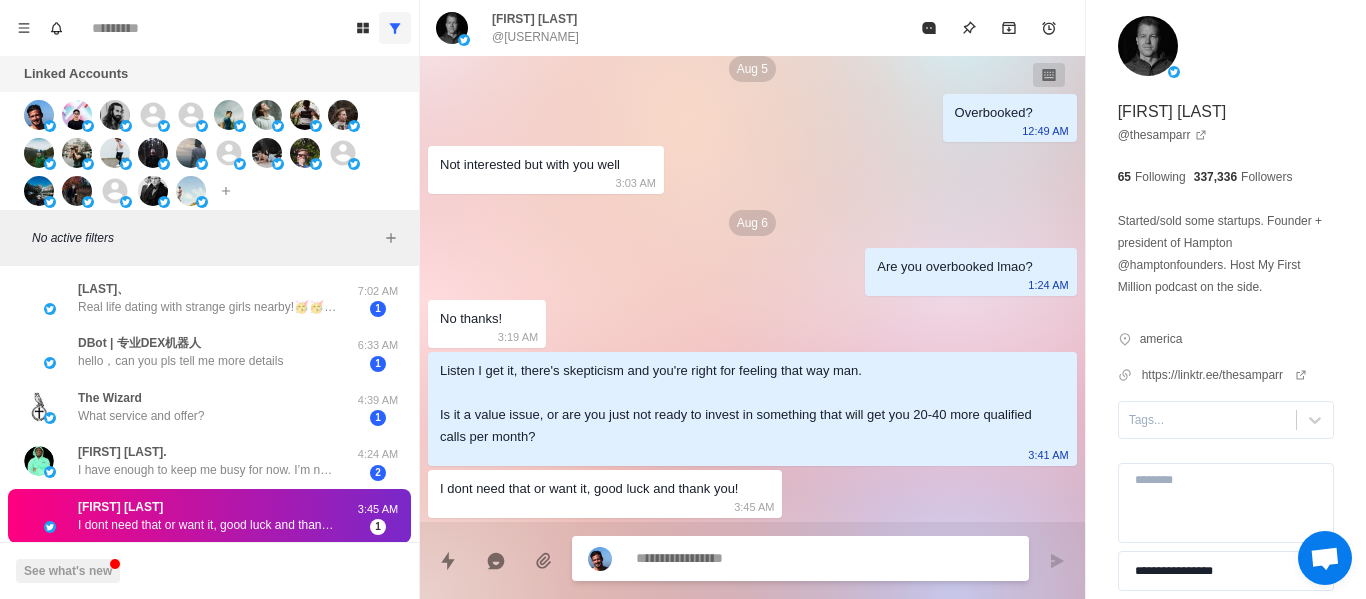 type on "*" 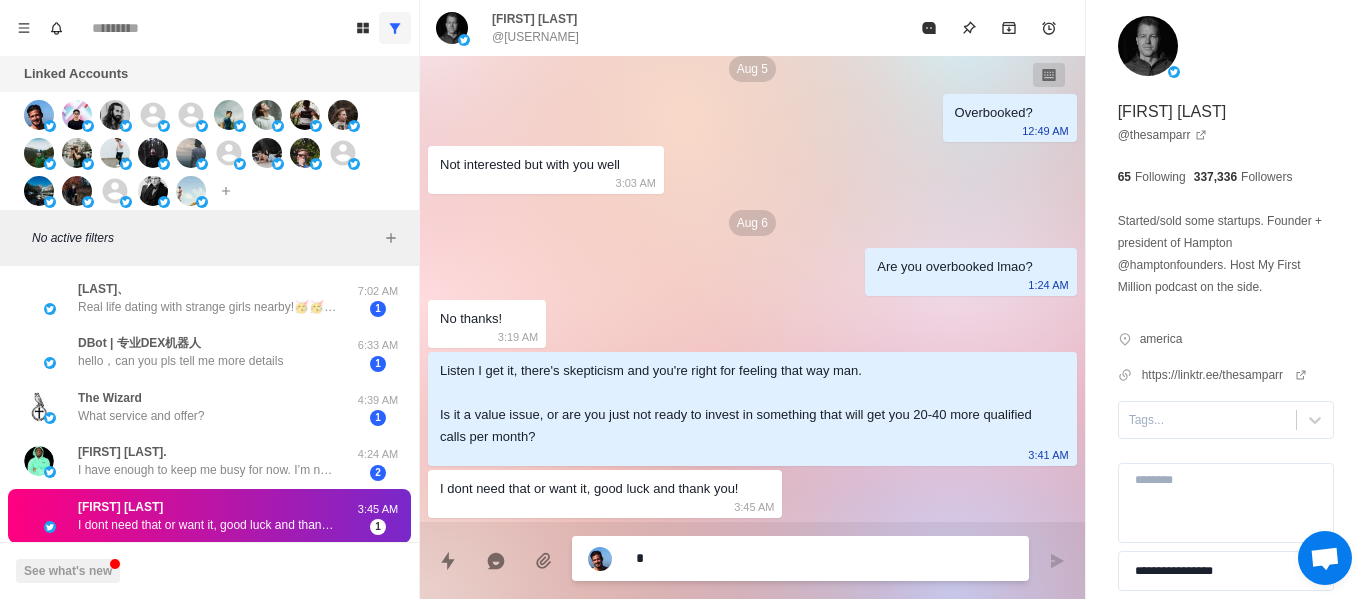 type on "*" 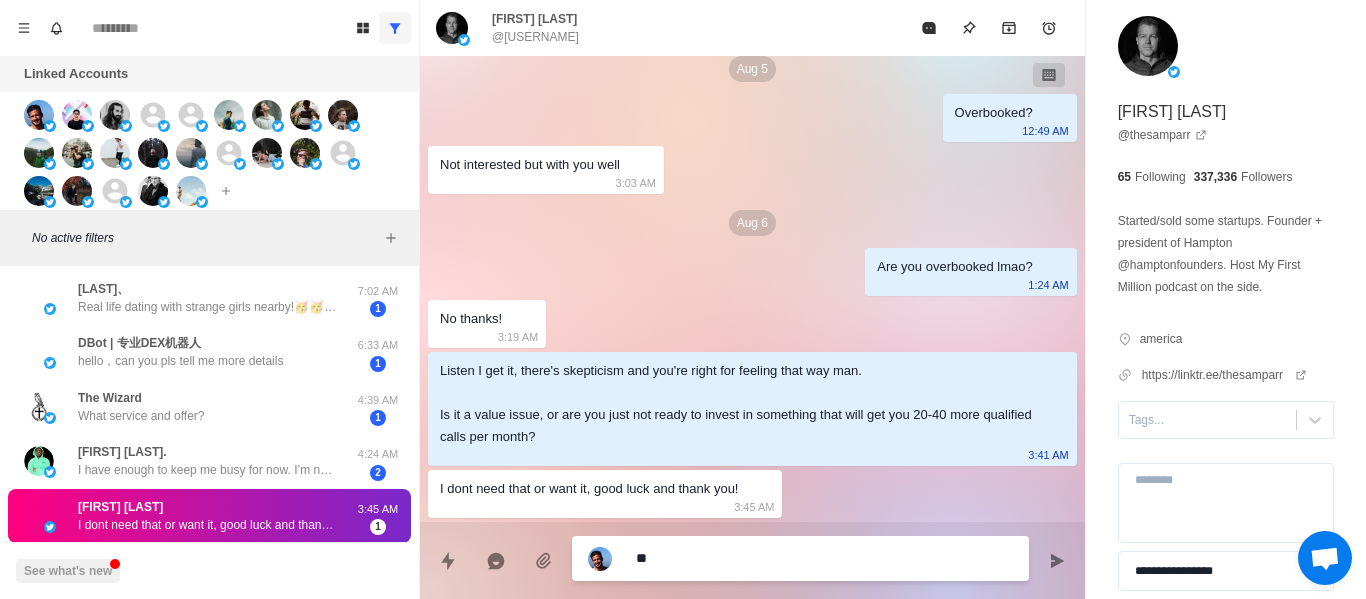 type on "*" 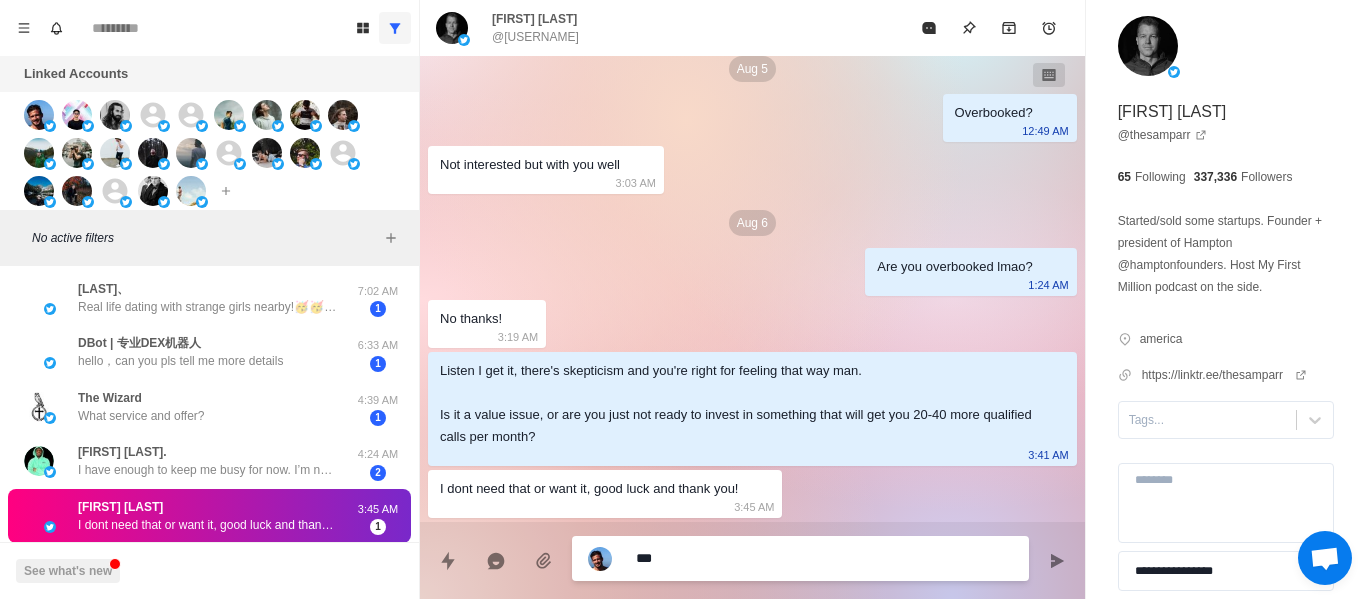 type on "*" 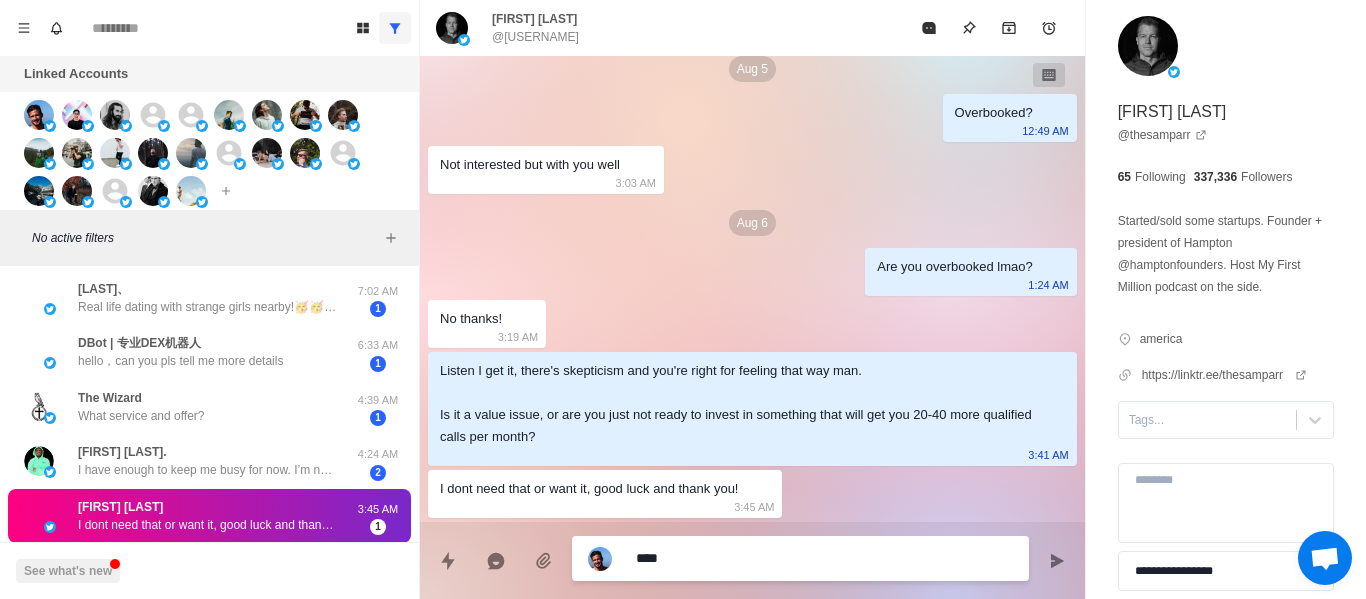 type on "*" 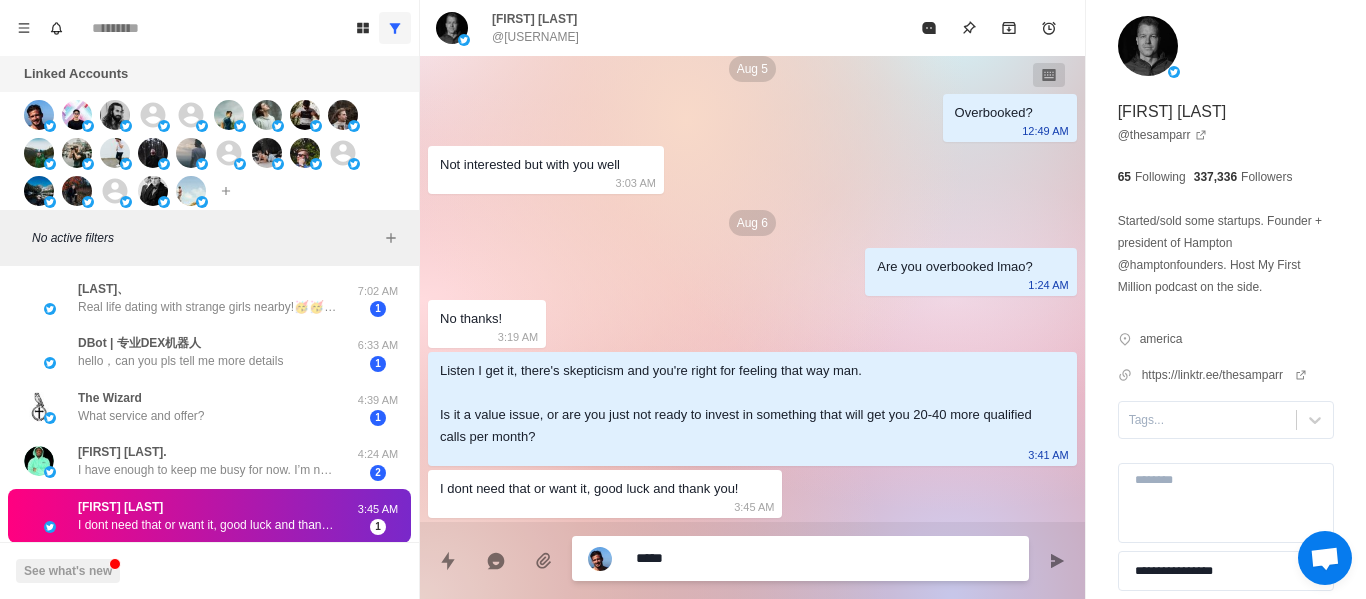 type on "*" 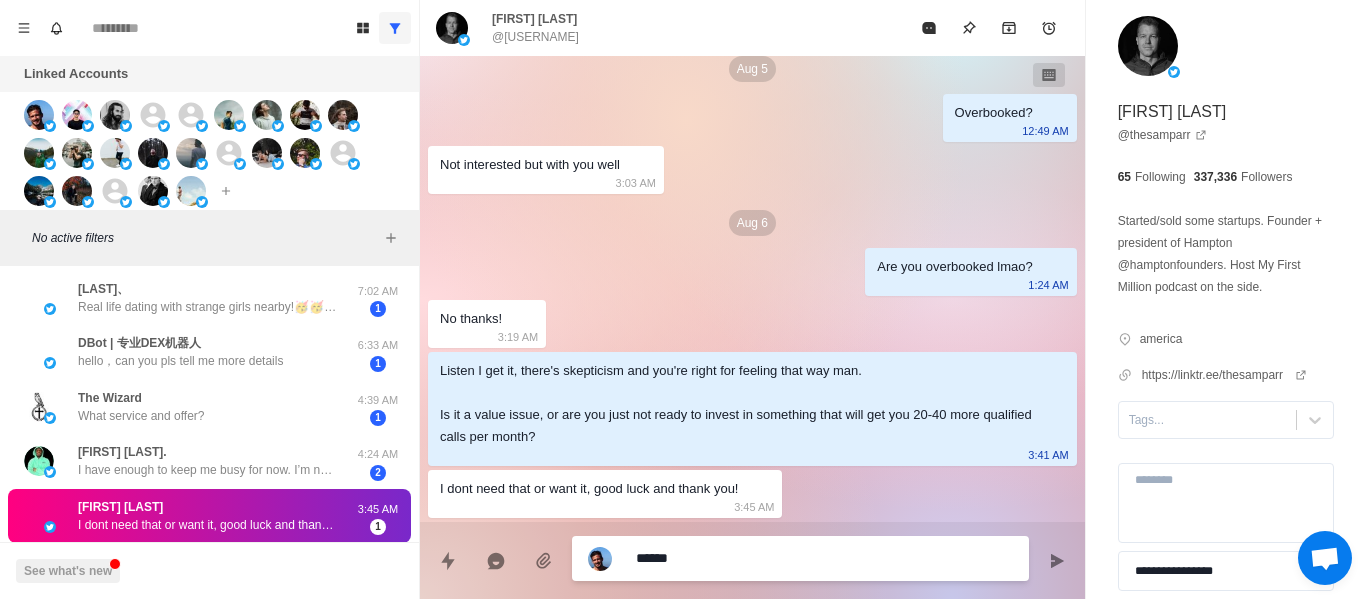 type on "*" 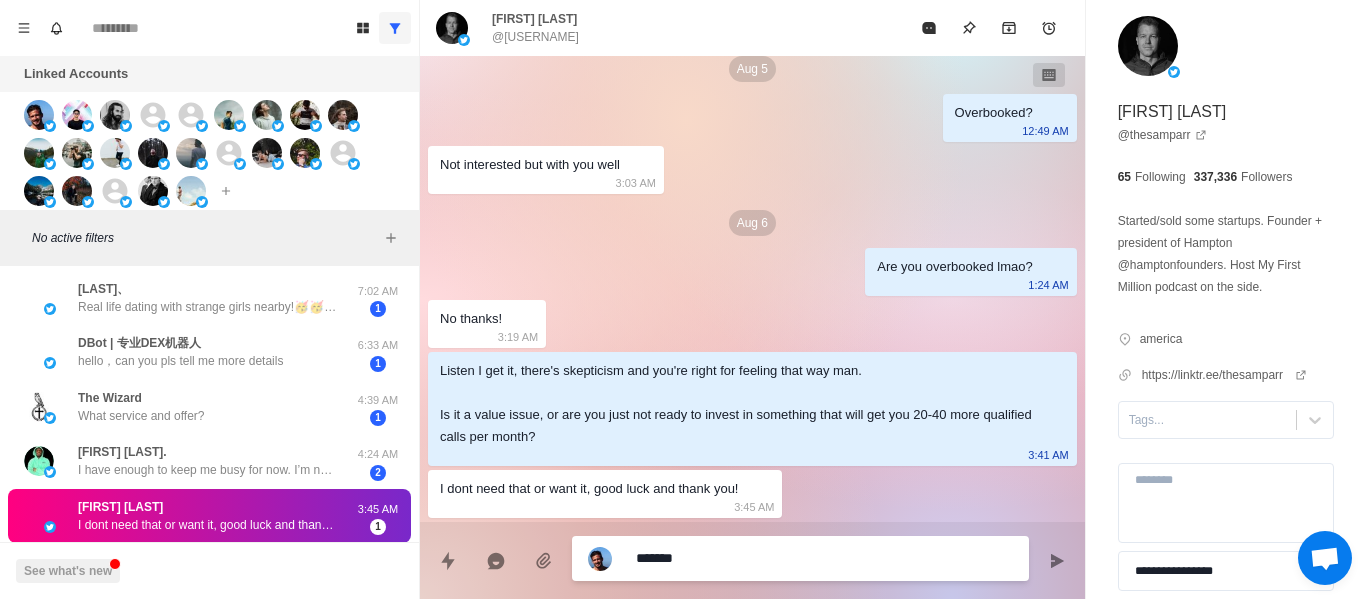 type on "*" 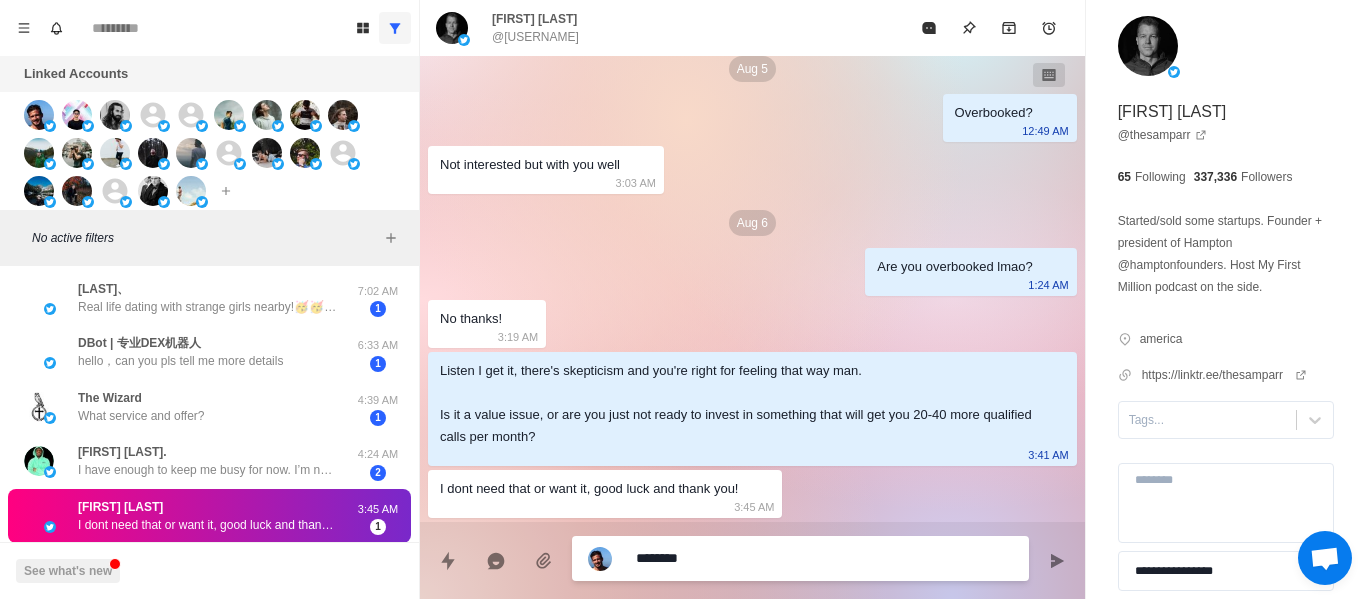 type on "*" 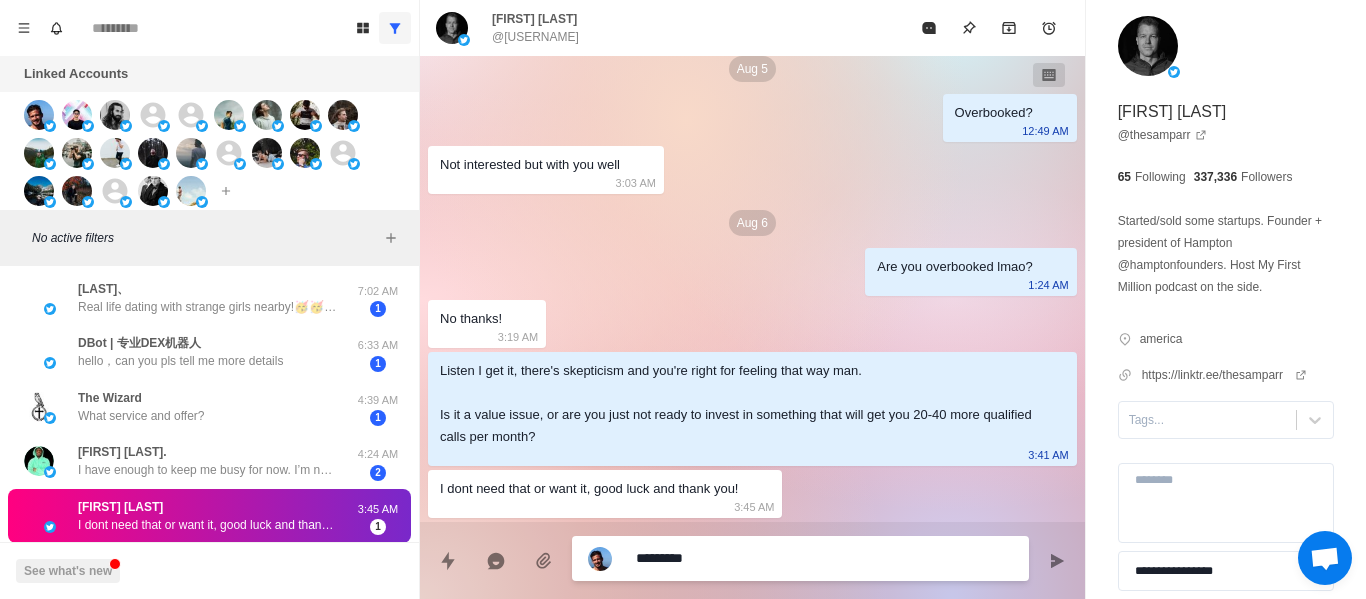 type on "*" 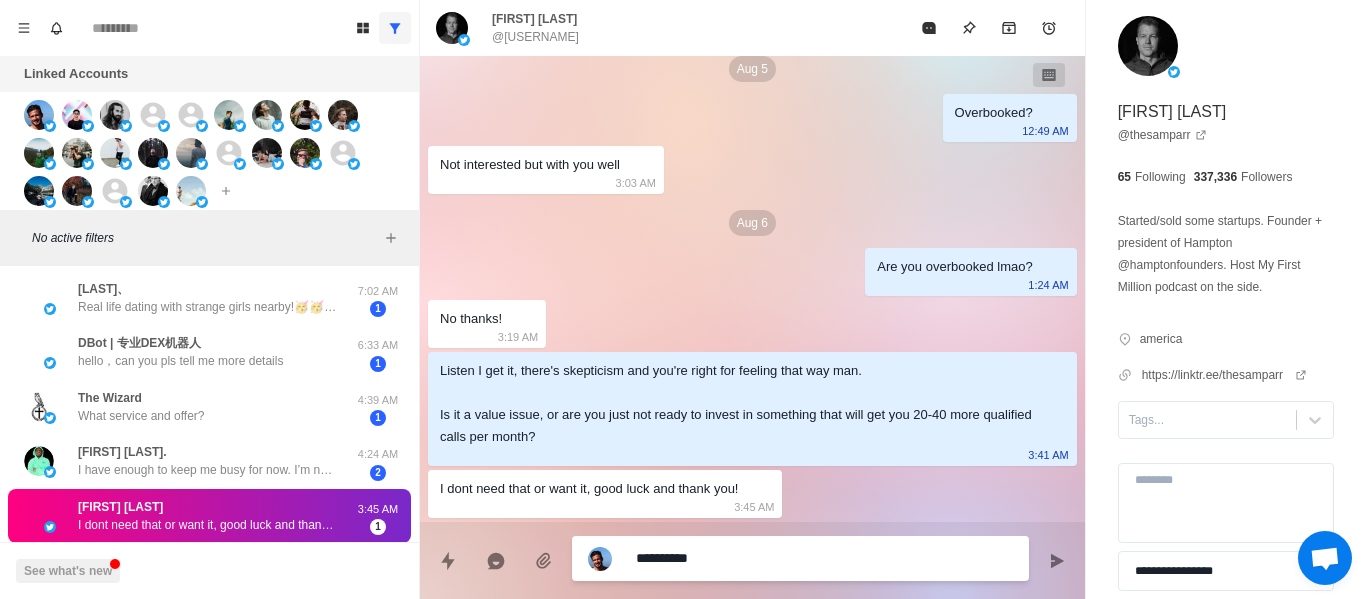 type on "*" 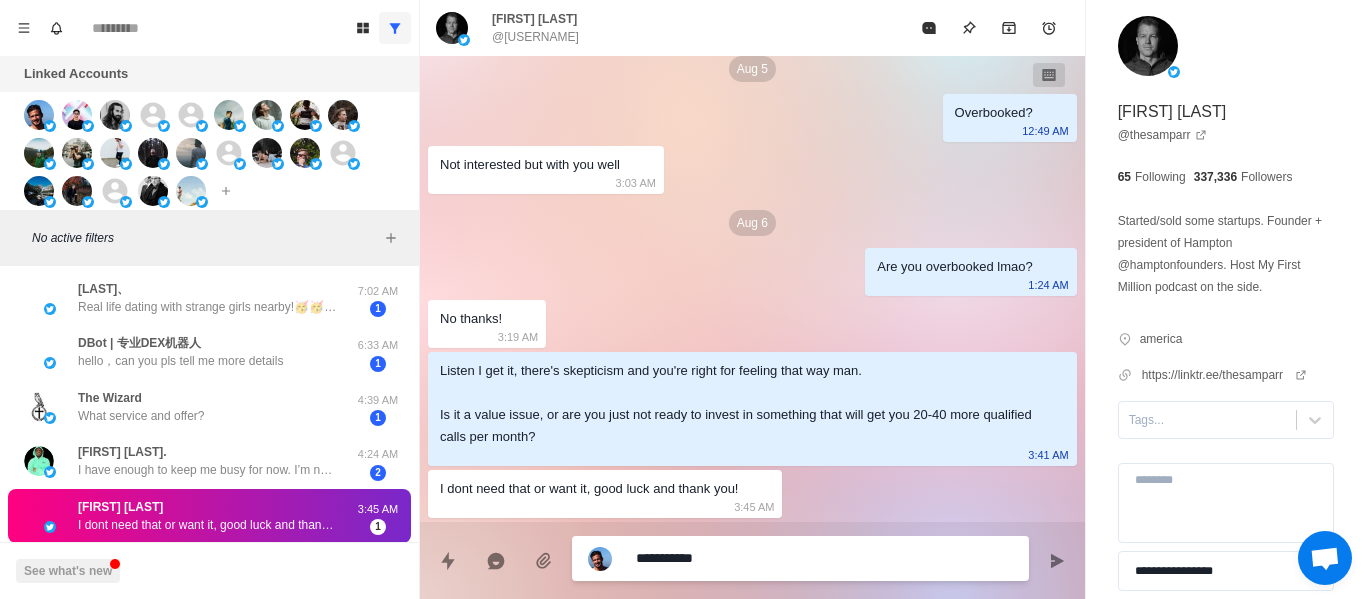 type on "*" 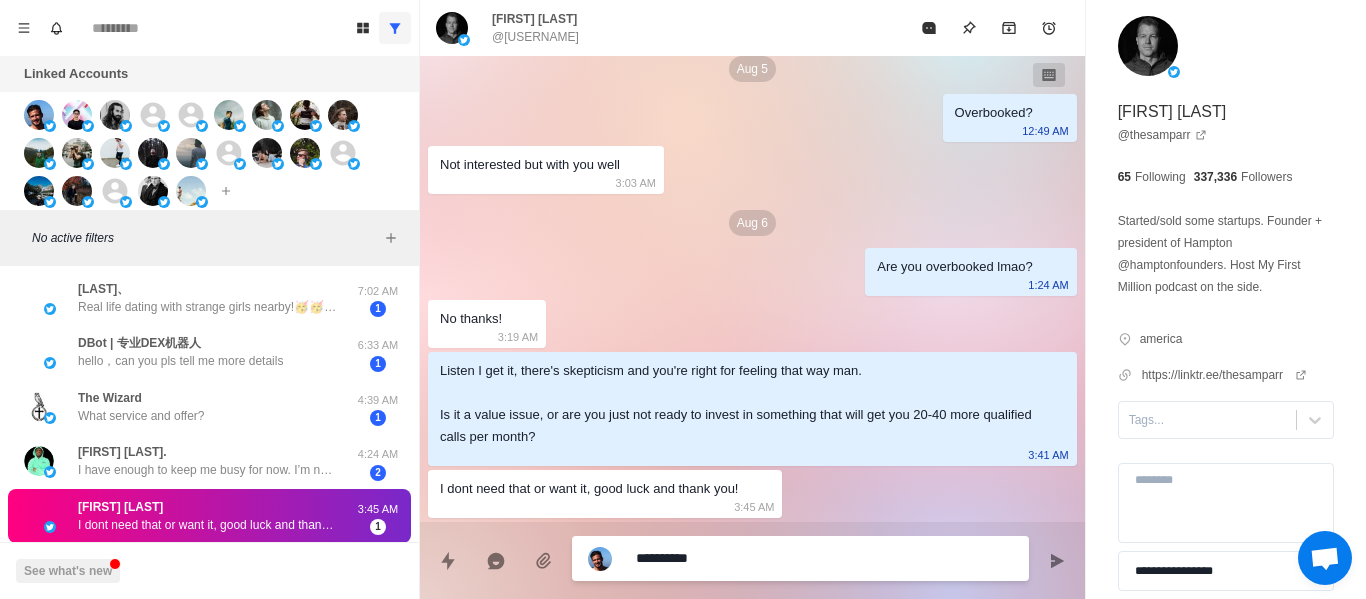 type on "*" 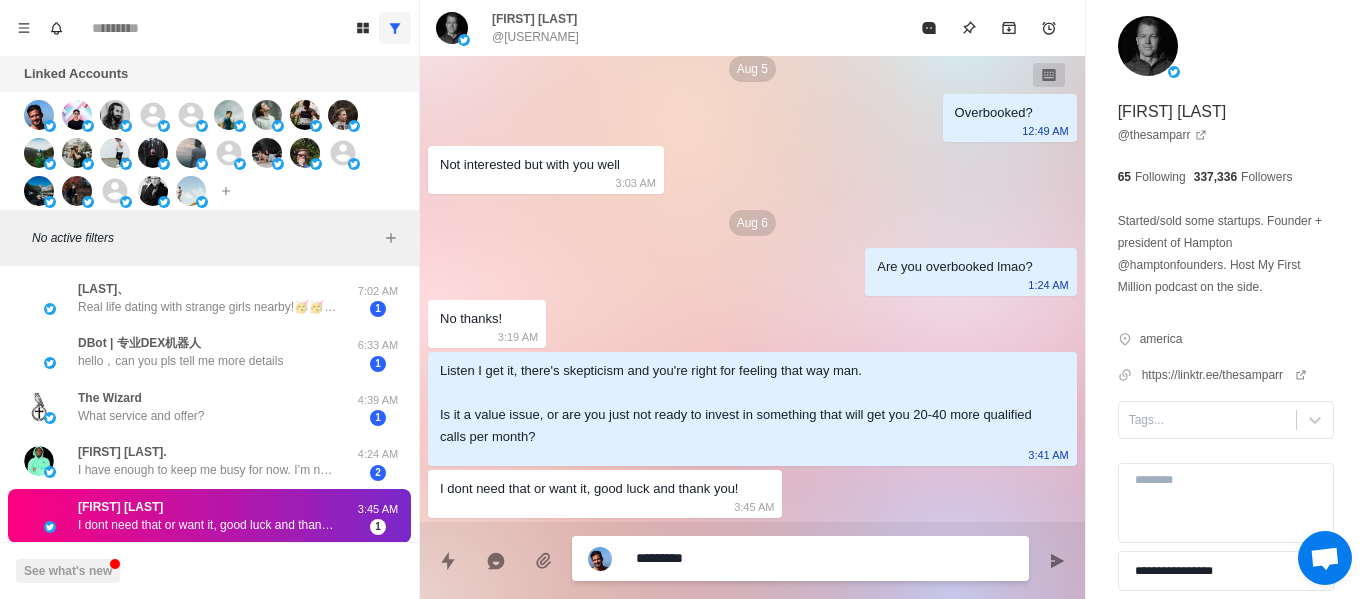 type on "*" 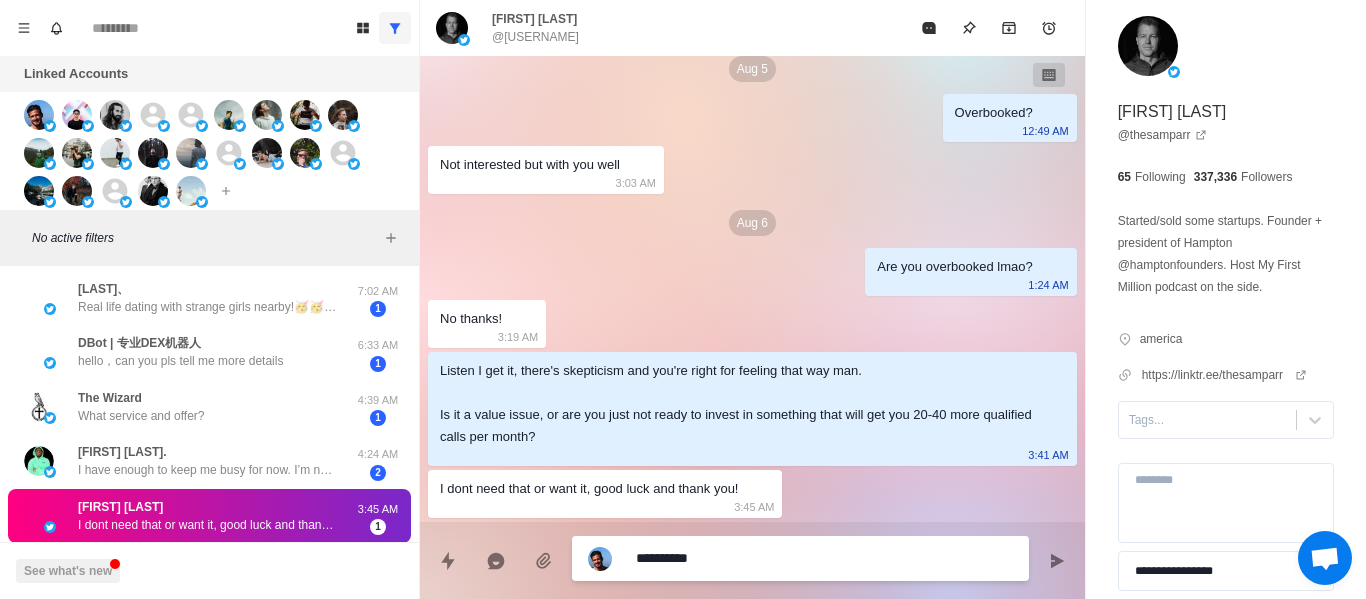 type on "*" 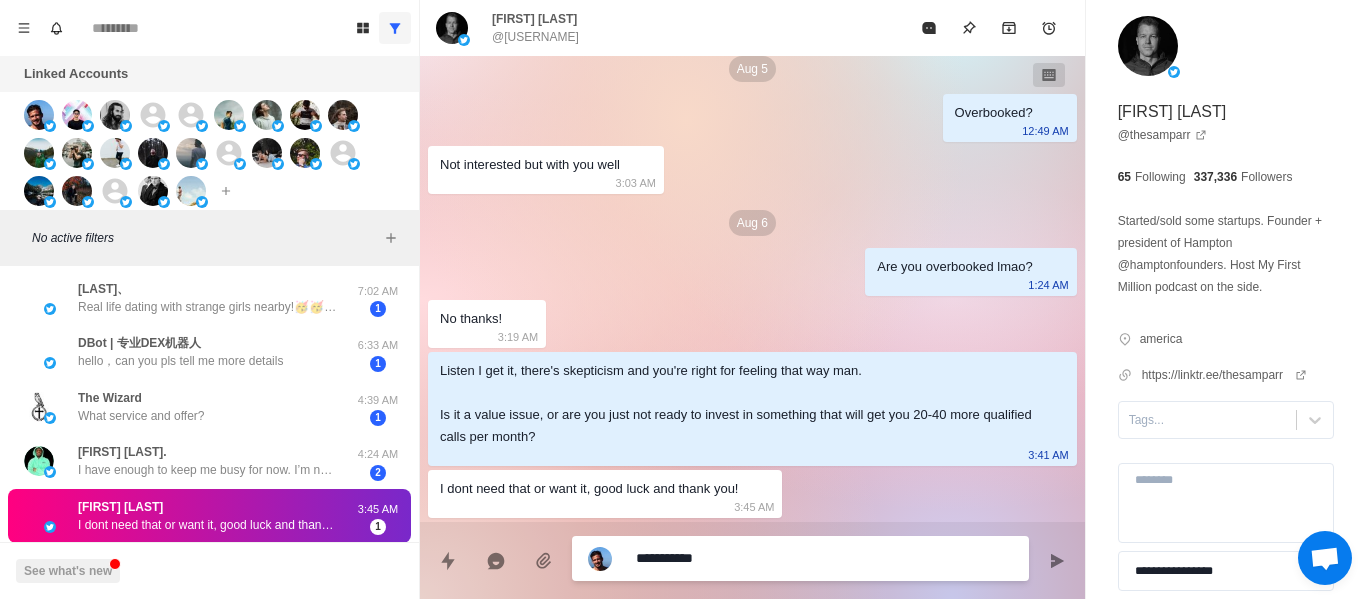 type on "*" 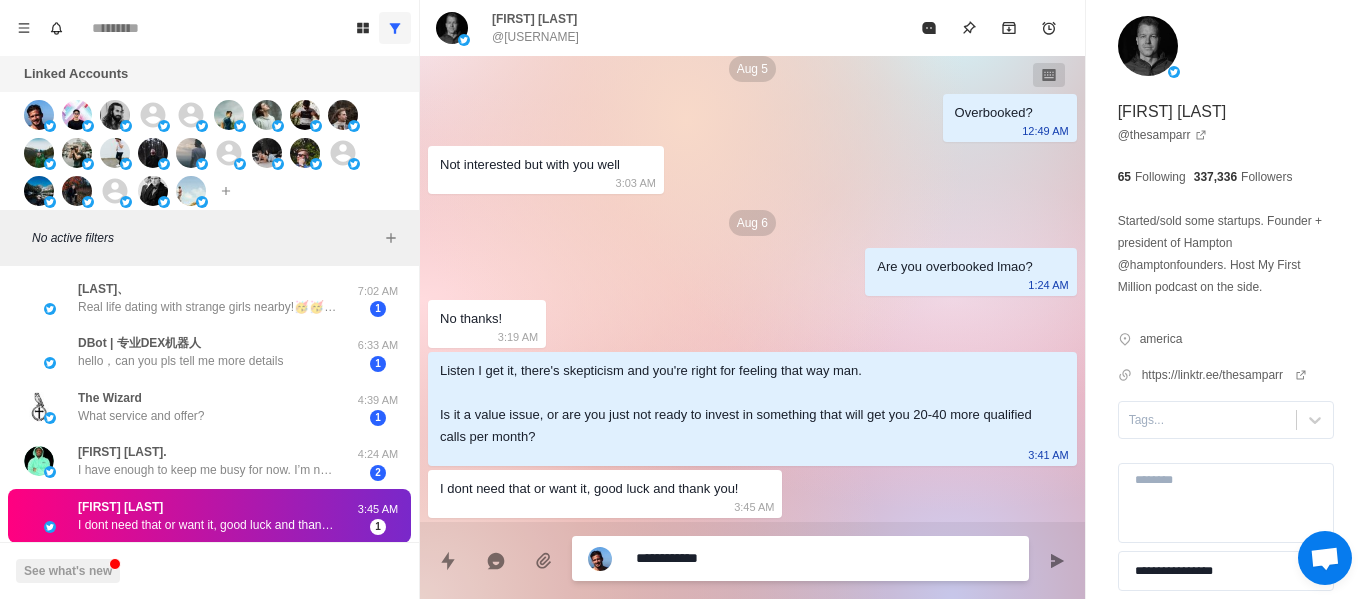 type on "*" 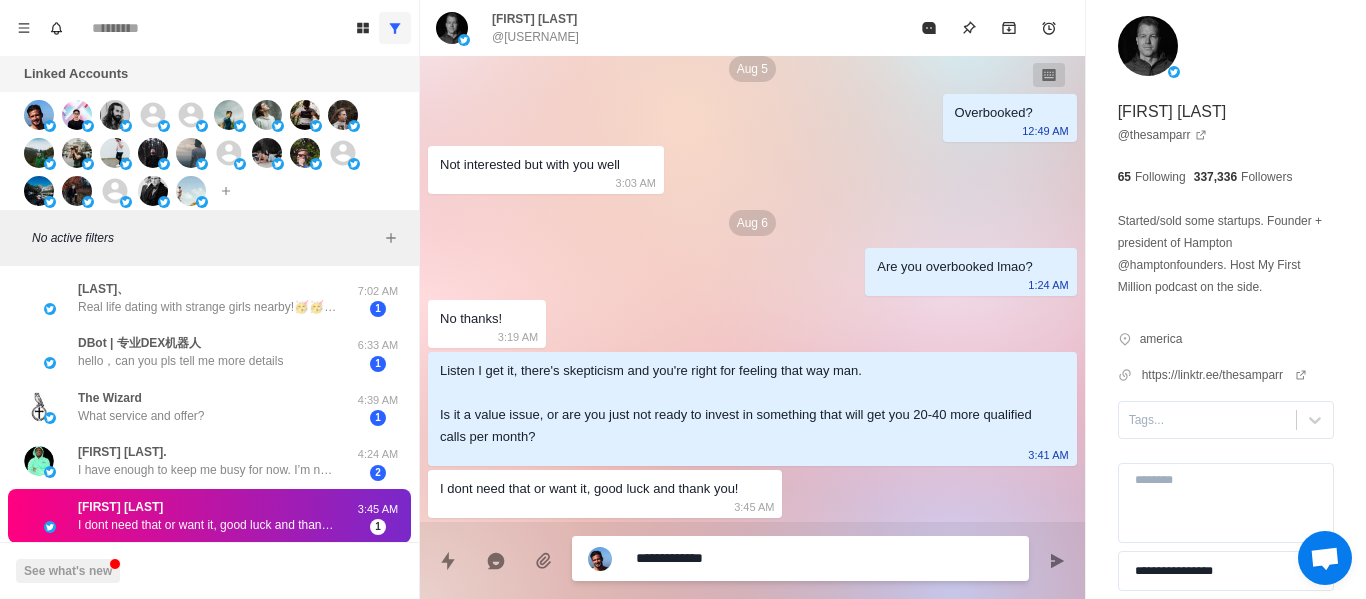 type on "*" 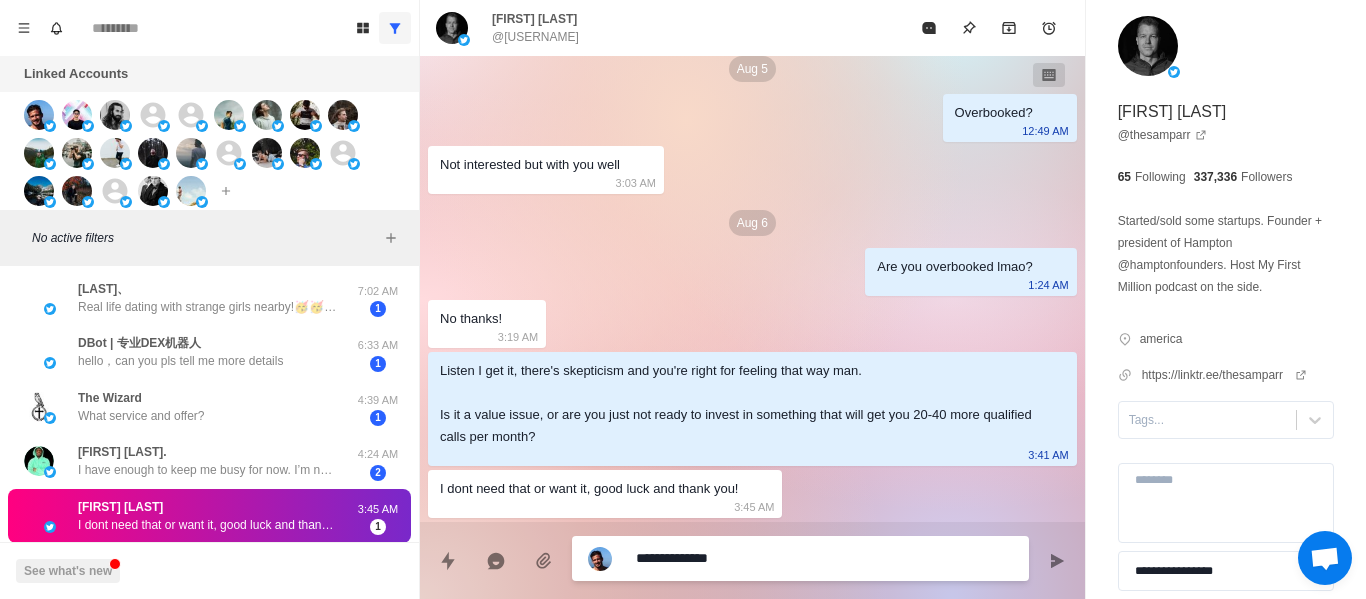 type on "*" 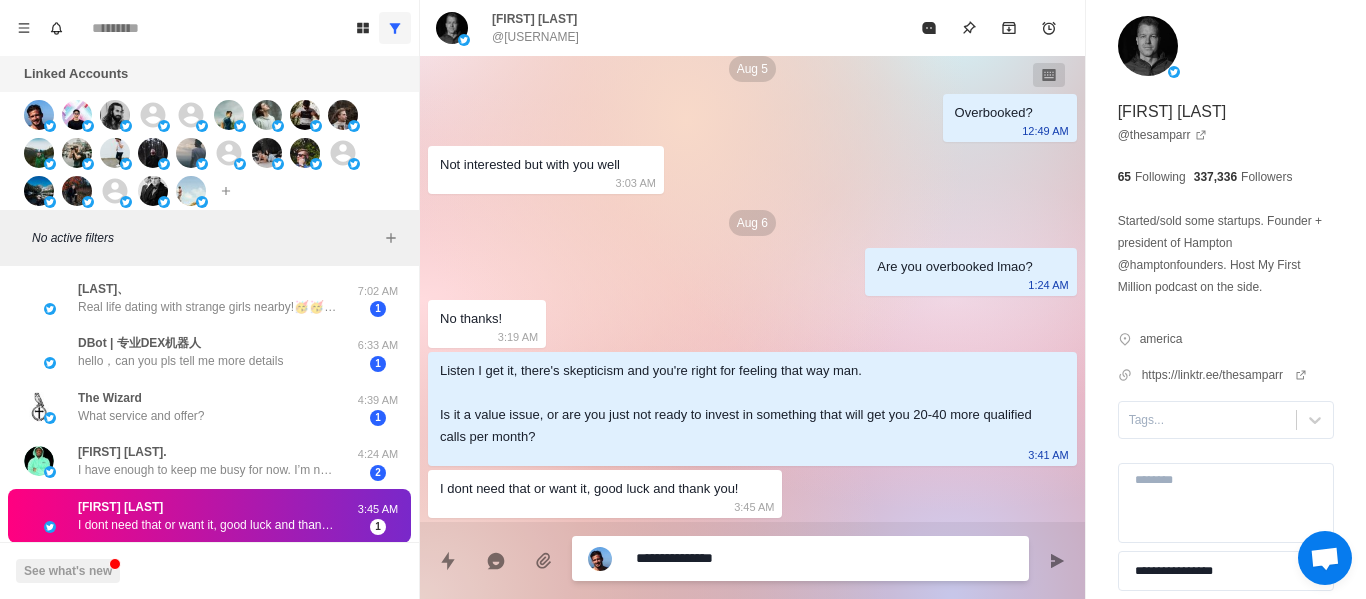 type 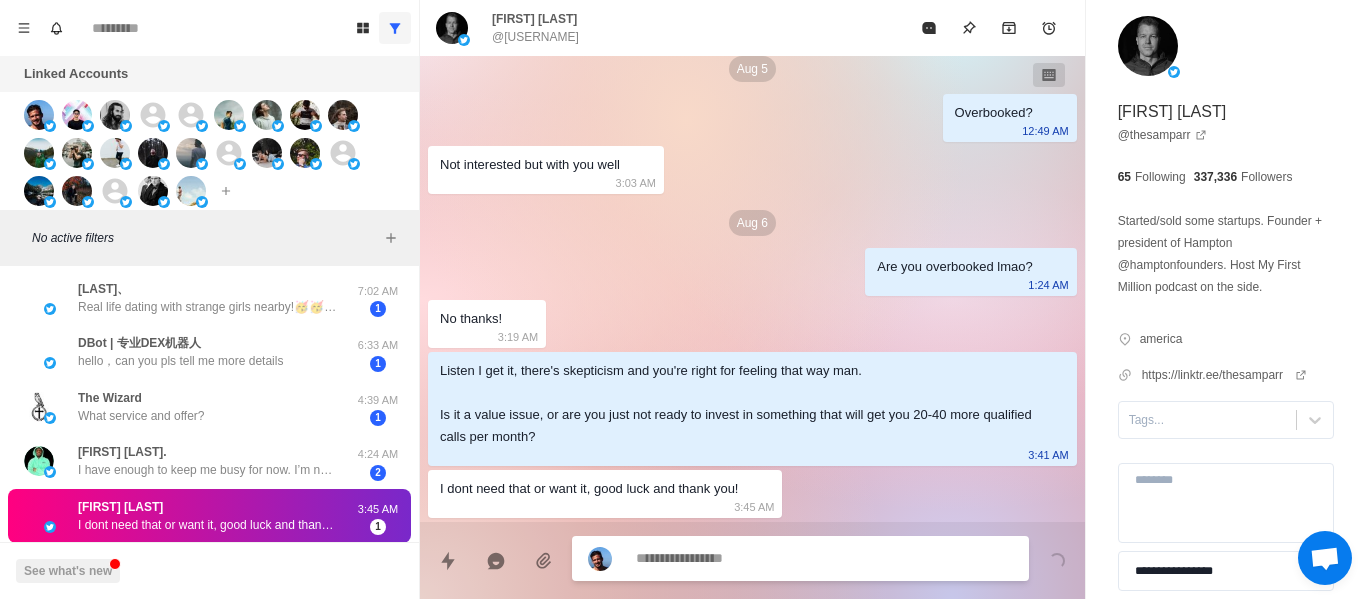 scroll, scrollTop: 234, scrollLeft: 0, axis: vertical 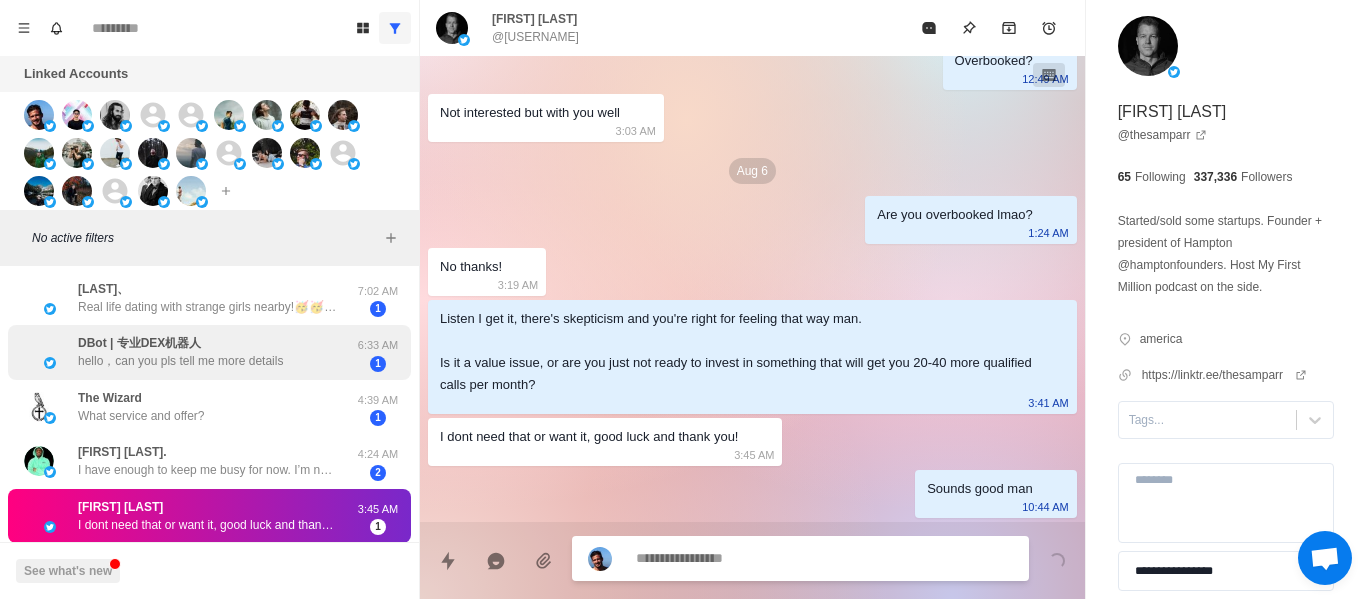 click on "hello，can you pls tell me more details" at bounding box center (180, 361) 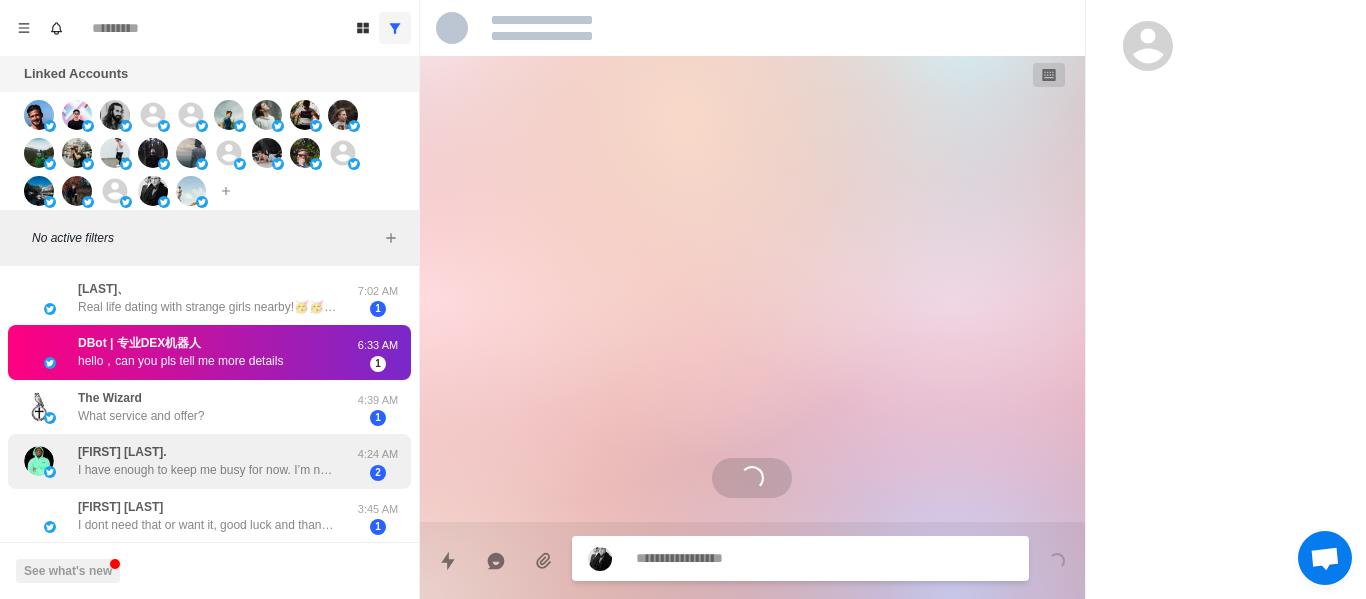scroll, scrollTop: 0, scrollLeft: 0, axis: both 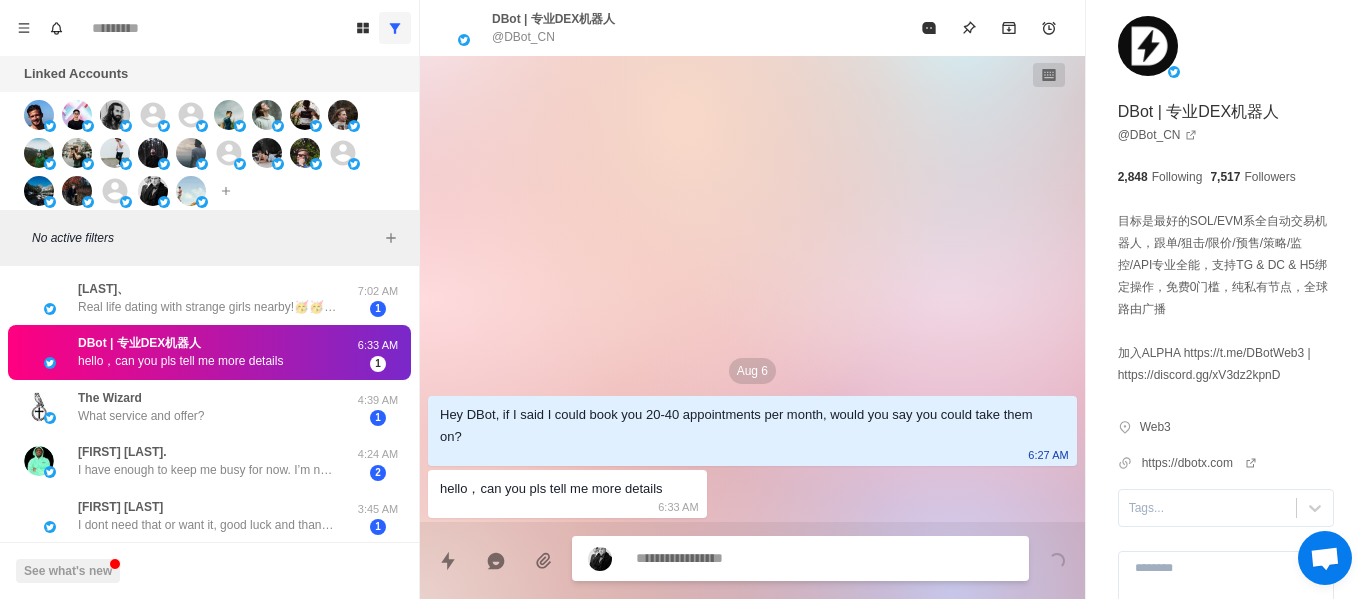drag, startPoint x: 536, startPoint y: 369, endPoint x: 593, endPoint y: 296, distance: 92.61749 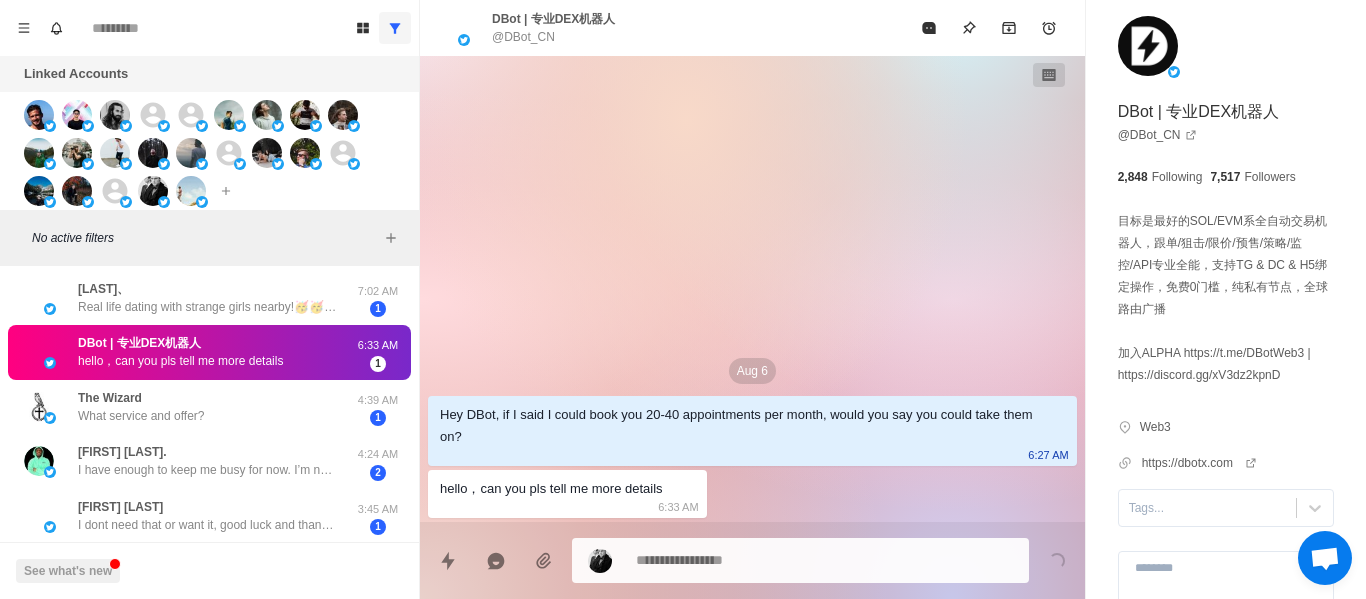 drag, startPoint x: 593, startPoint y: 296, endPoint x: 955, endPoint y: 96, distance: 413.57465 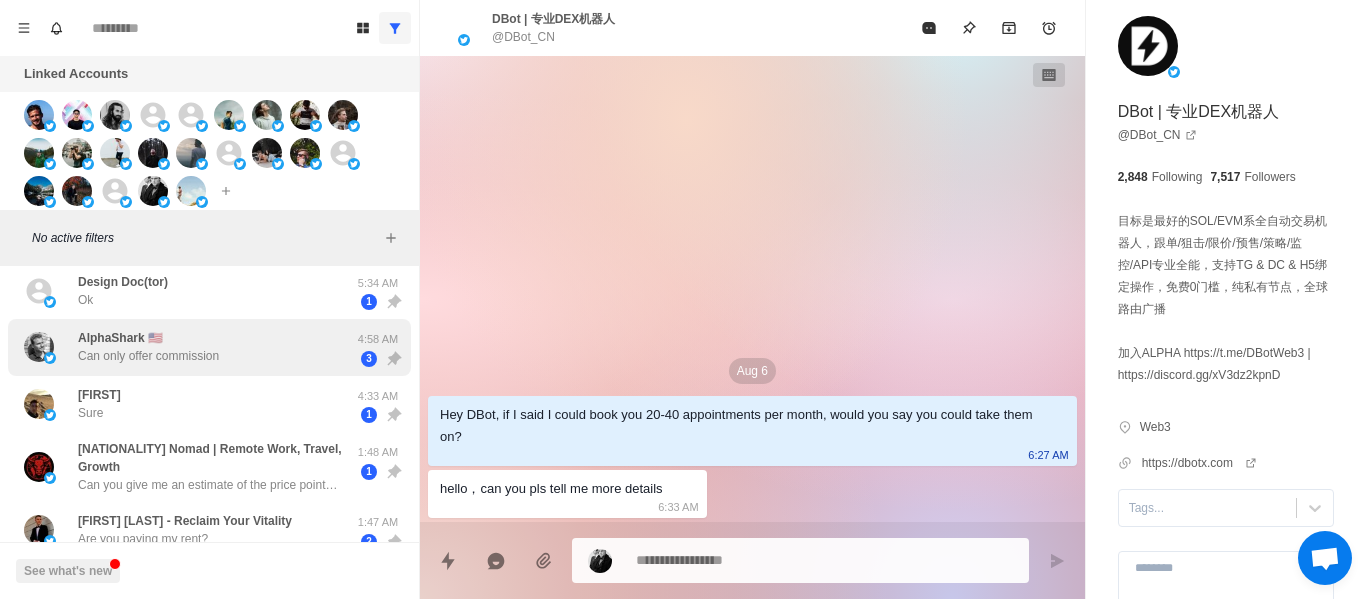 scroll, scrollTop: 0, scrollLeft: 0, axis: both 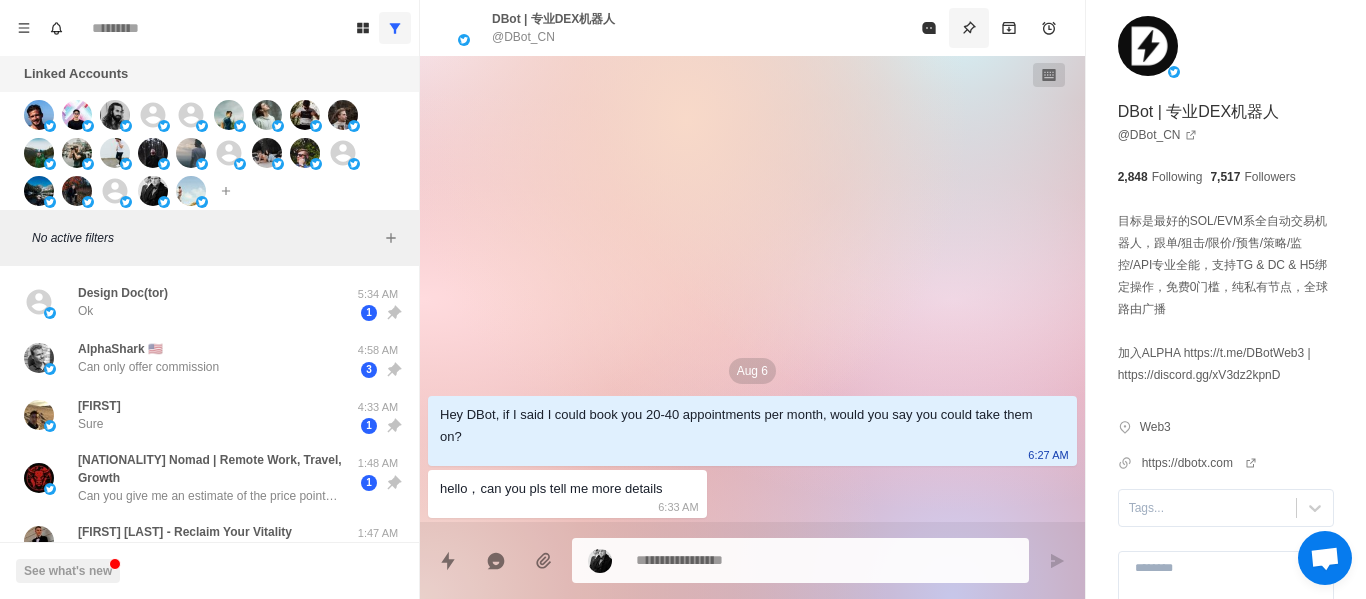 click at bounding box center (969, 28) 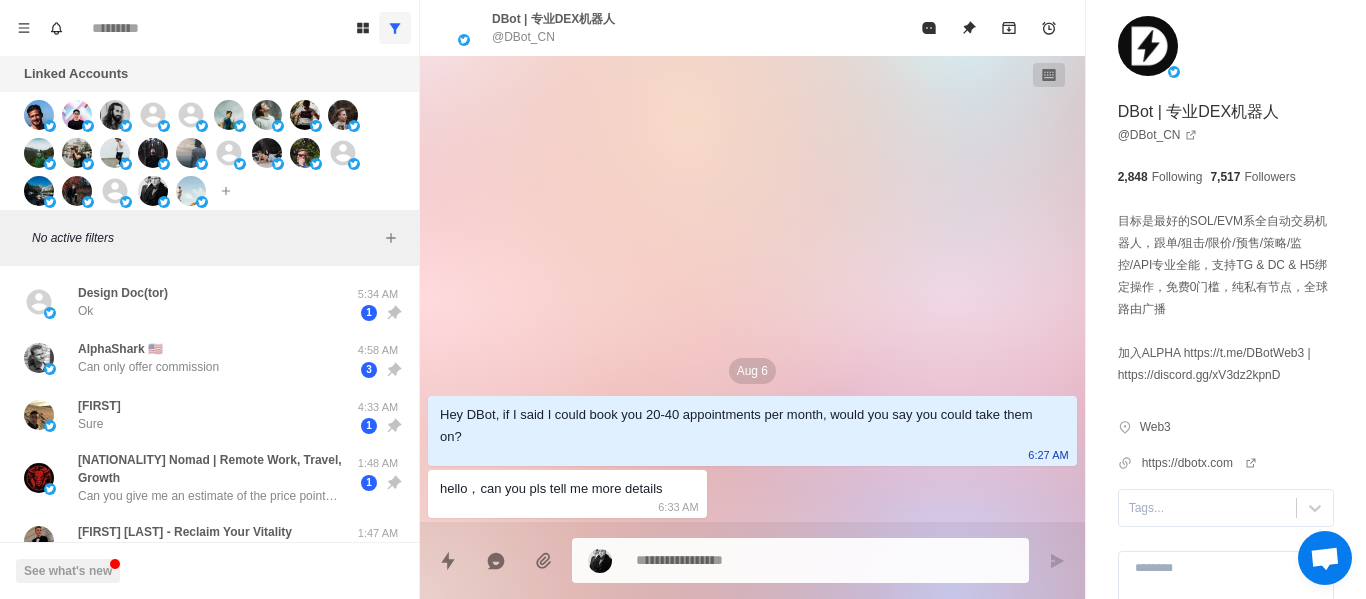 type on "*" 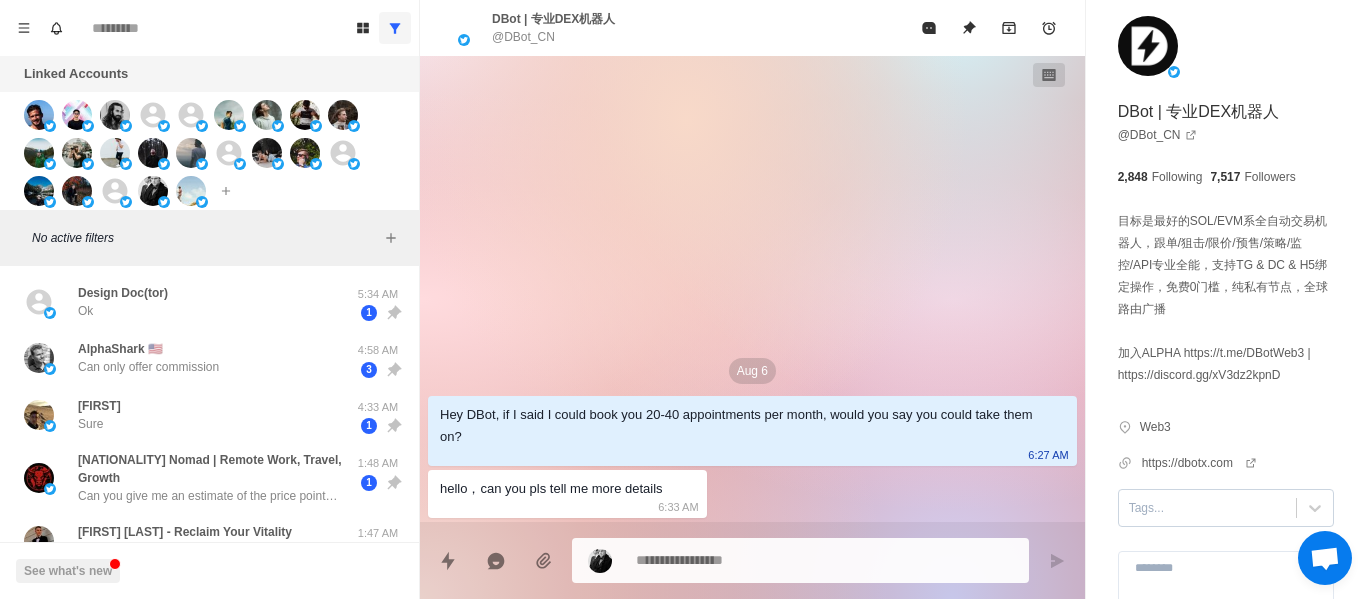 click at bounding box center [1207, 508] 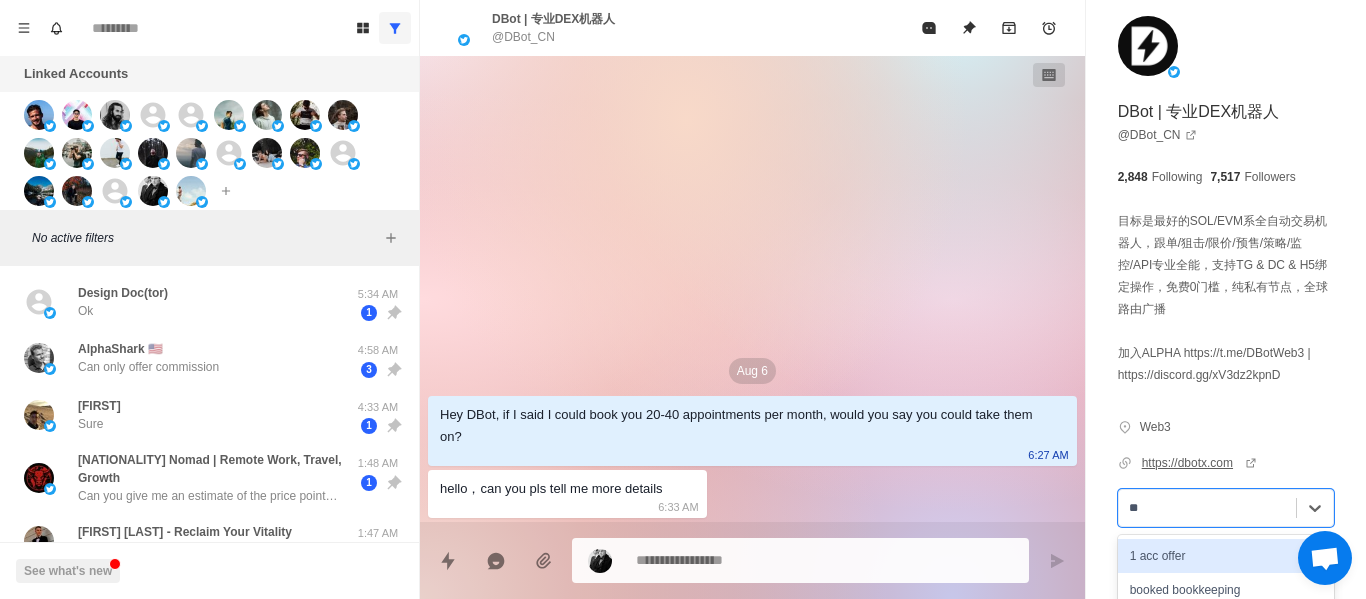 type on "***" 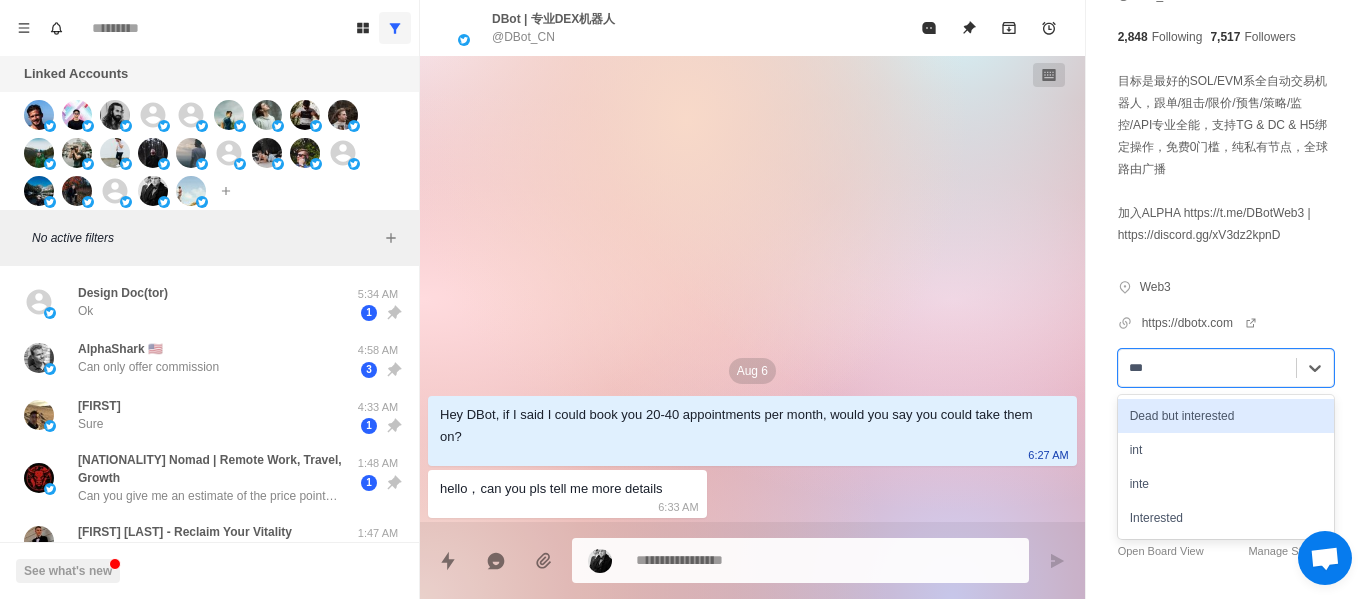 scroll, scrollTop: 189, scrollLeft: 0, axis: vertical 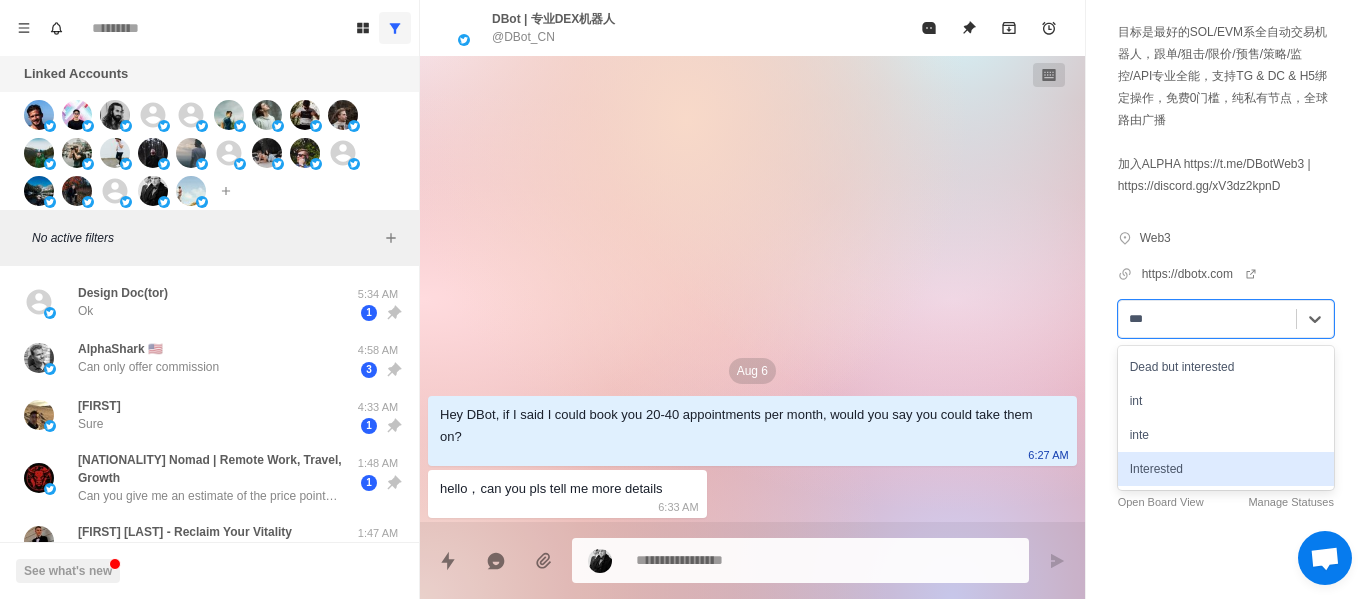 click on "Interested" at bounding box center [1226, 469] 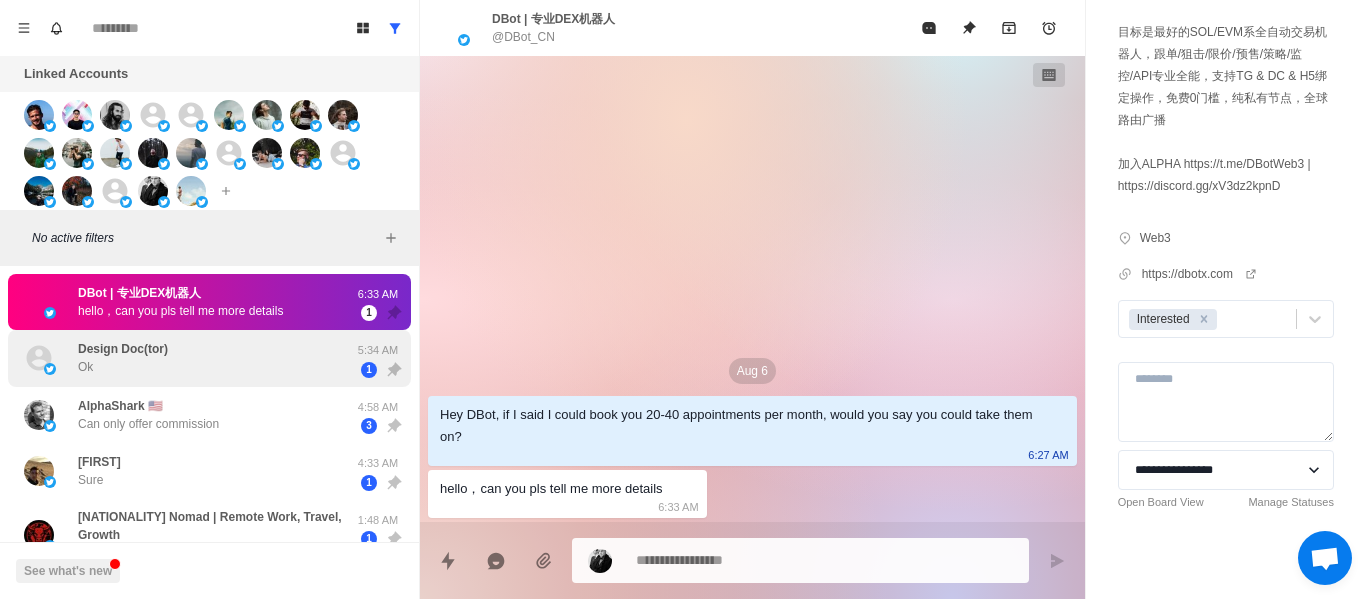 click on "Design Doc(tor) Ok" at bounding box center (123, 358) 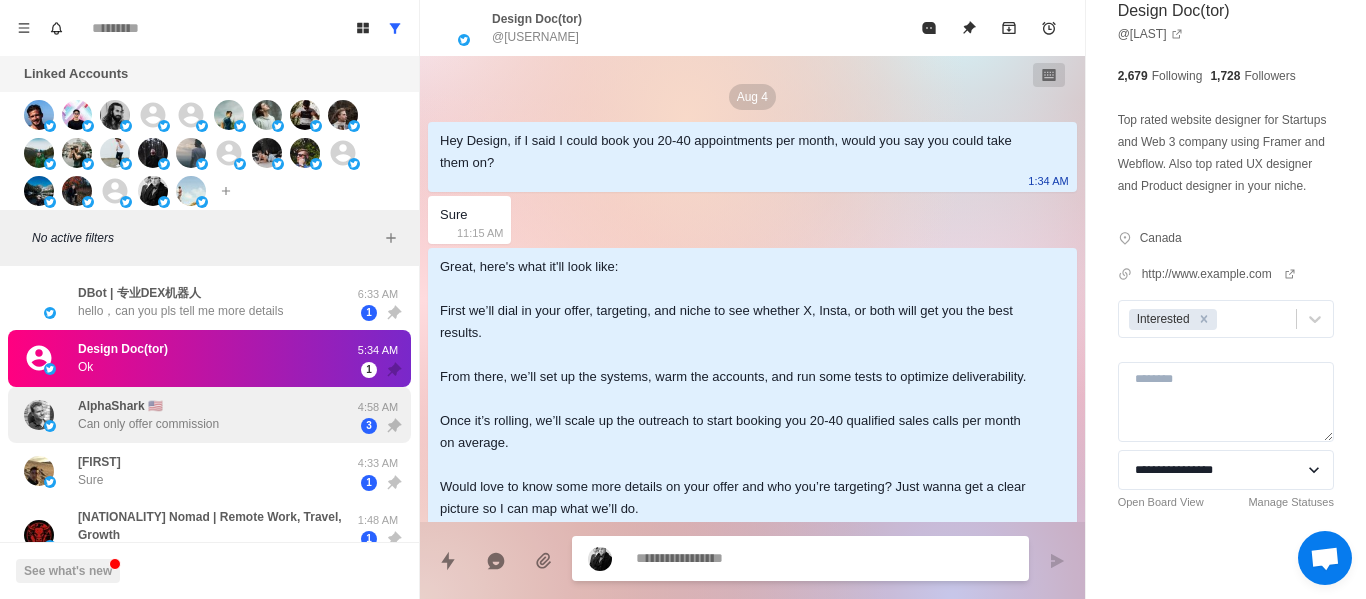 scroll, scrollTop: 758, scrollLeft: 0, axis: vertical 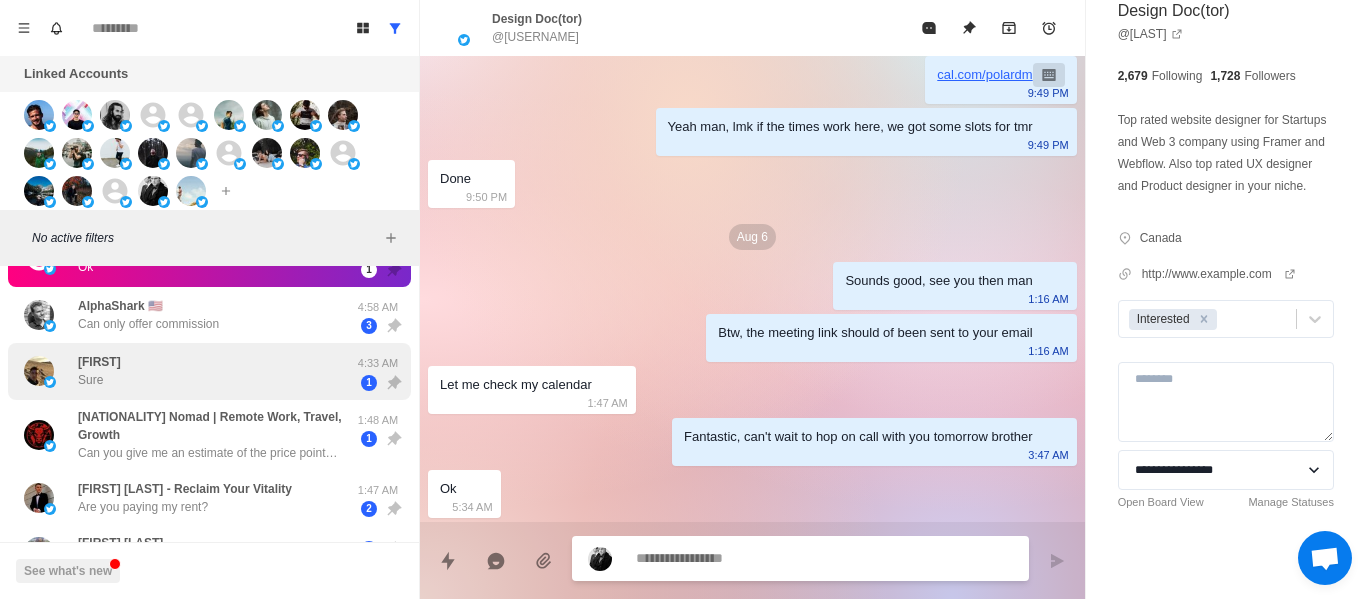 click on "[FIRST] [LAST]" at bounding box center [188, 371] 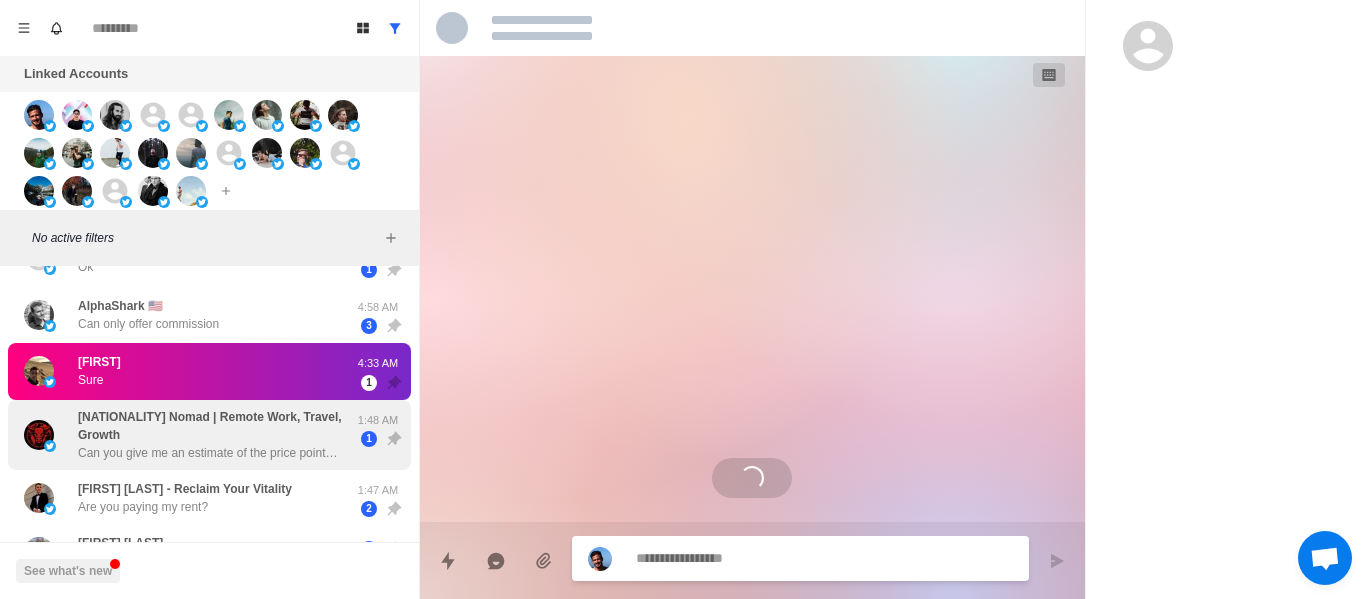 scroll, scrollTop: 0, scrollLeft: 0, axis: both 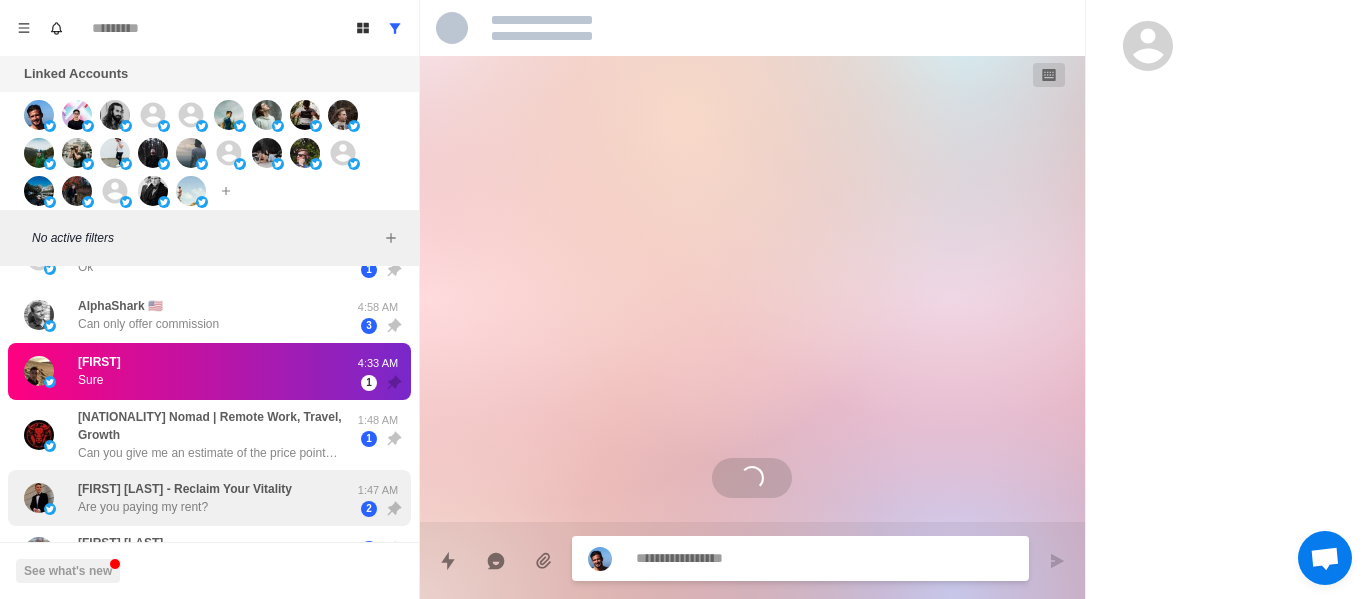 click on "Can you give me an estimate of the price point? This is a side project for me so I’m not looking to make a big investment" at bounding box center (208, 453) 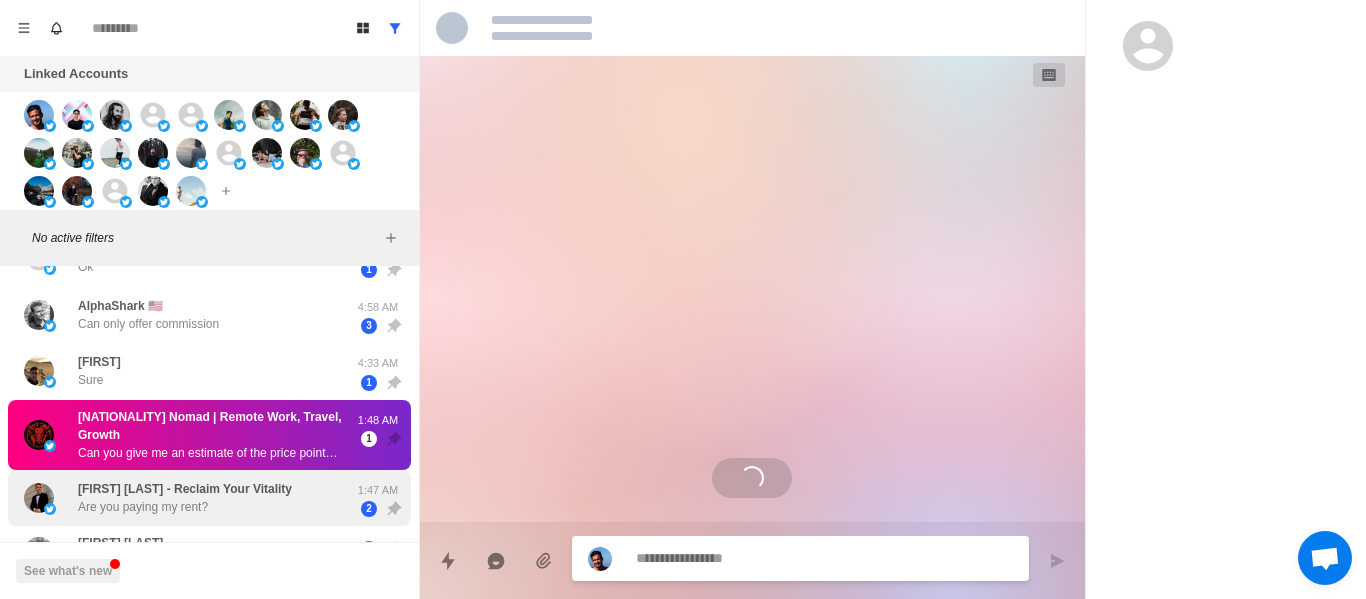 drag, startPoint x: 213, startPoint y: 518, endPoint x: 257, endPoint y: 500, distance: 47.539455 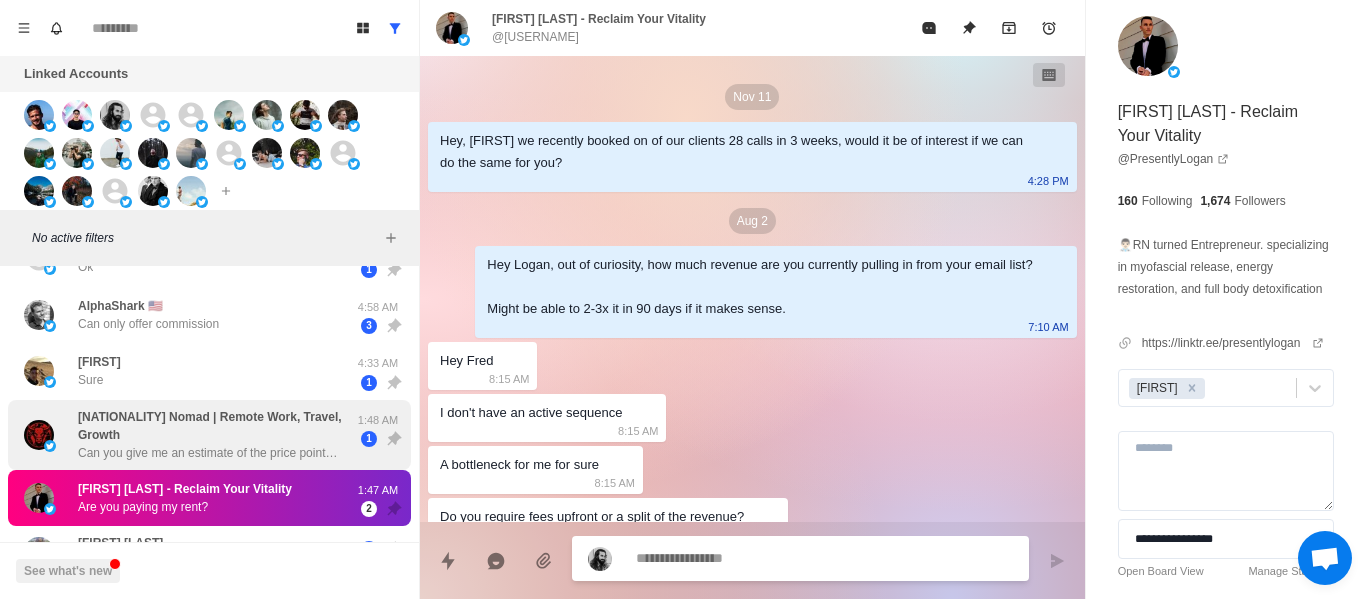 scroll, scrollTop: 978, scrollLeft: 0, axis: vertical 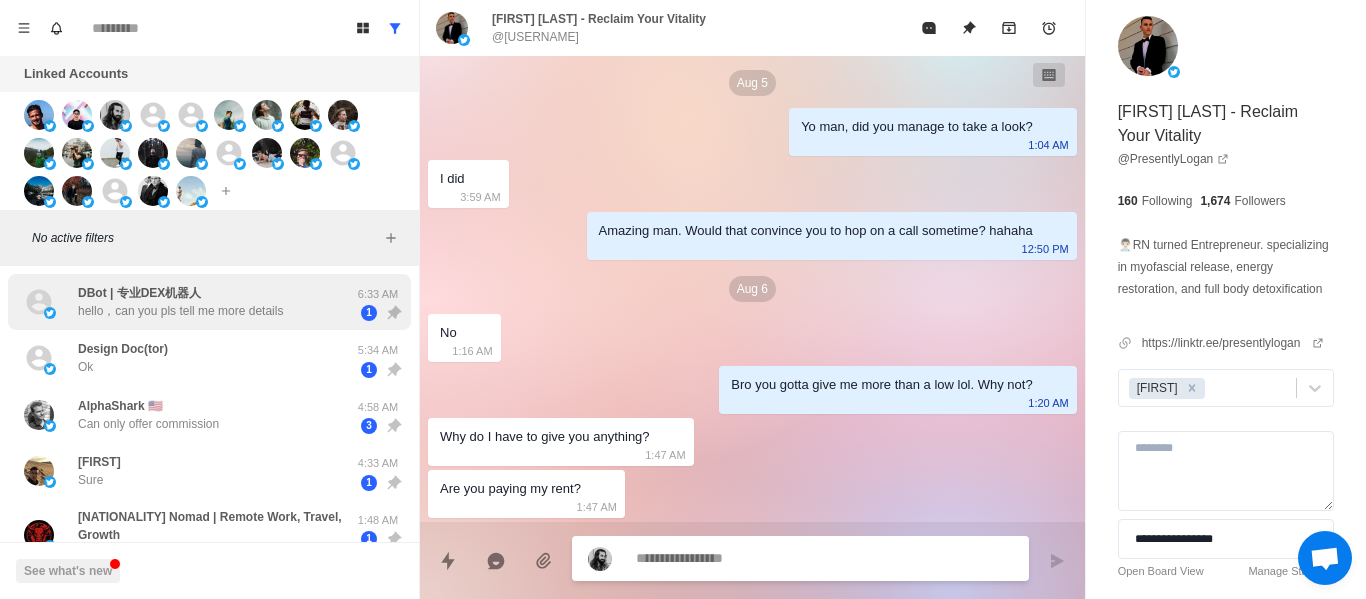 click on "hello，can you pls tell me more details" at bounding box center (180, 311) 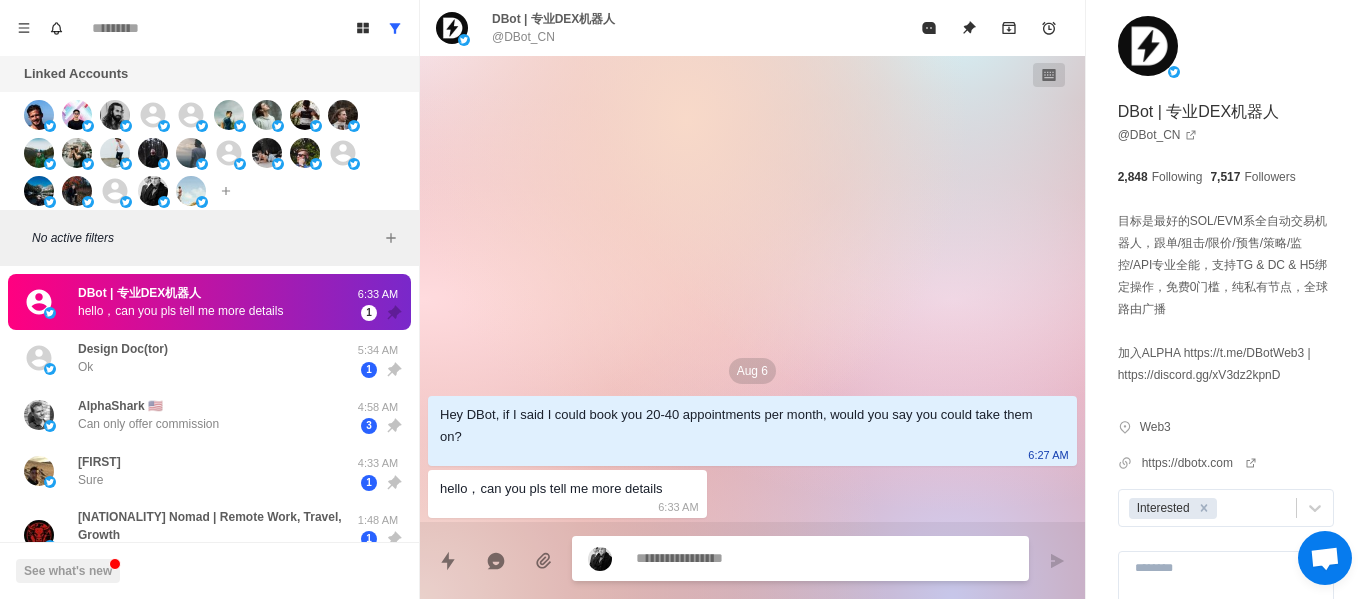 scroll, scrollTop: 0, scrollLeft: 0, axis: both 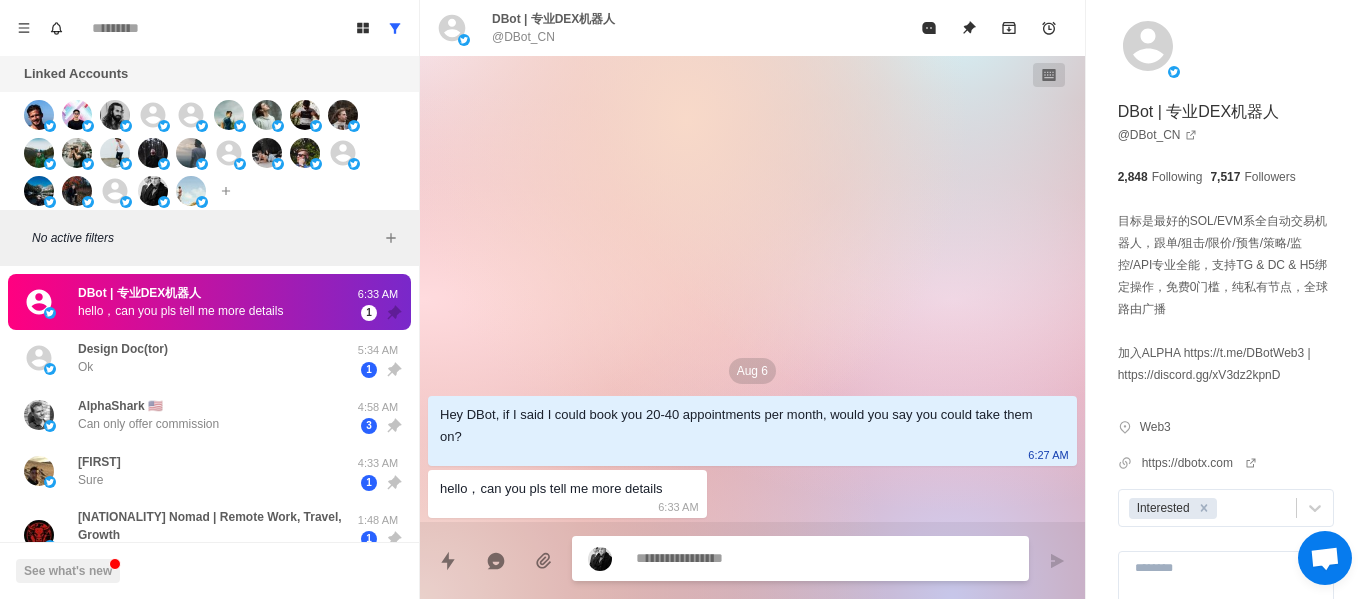 type on "*" 